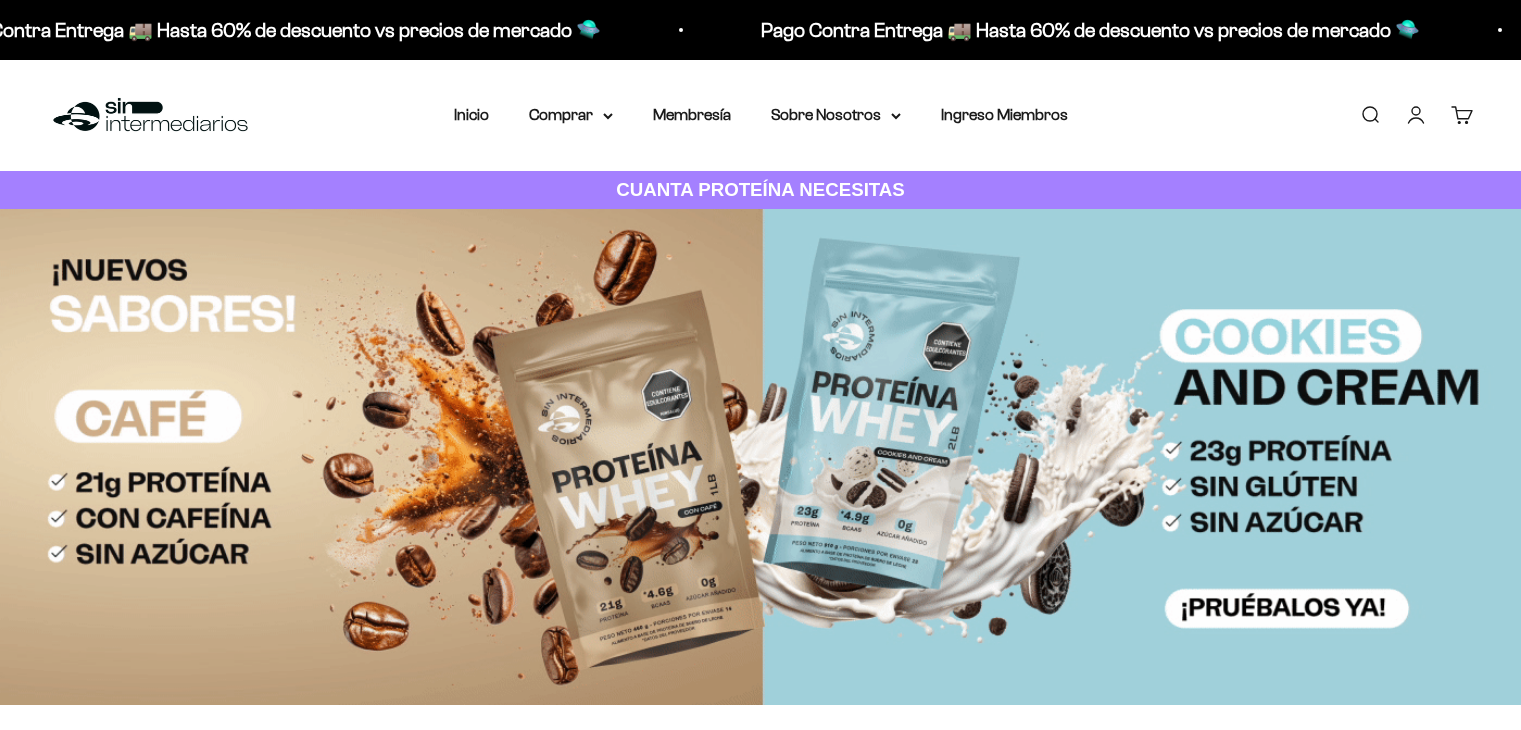scroll, scrollTop: 0, scrollLeft: 0, axis: both 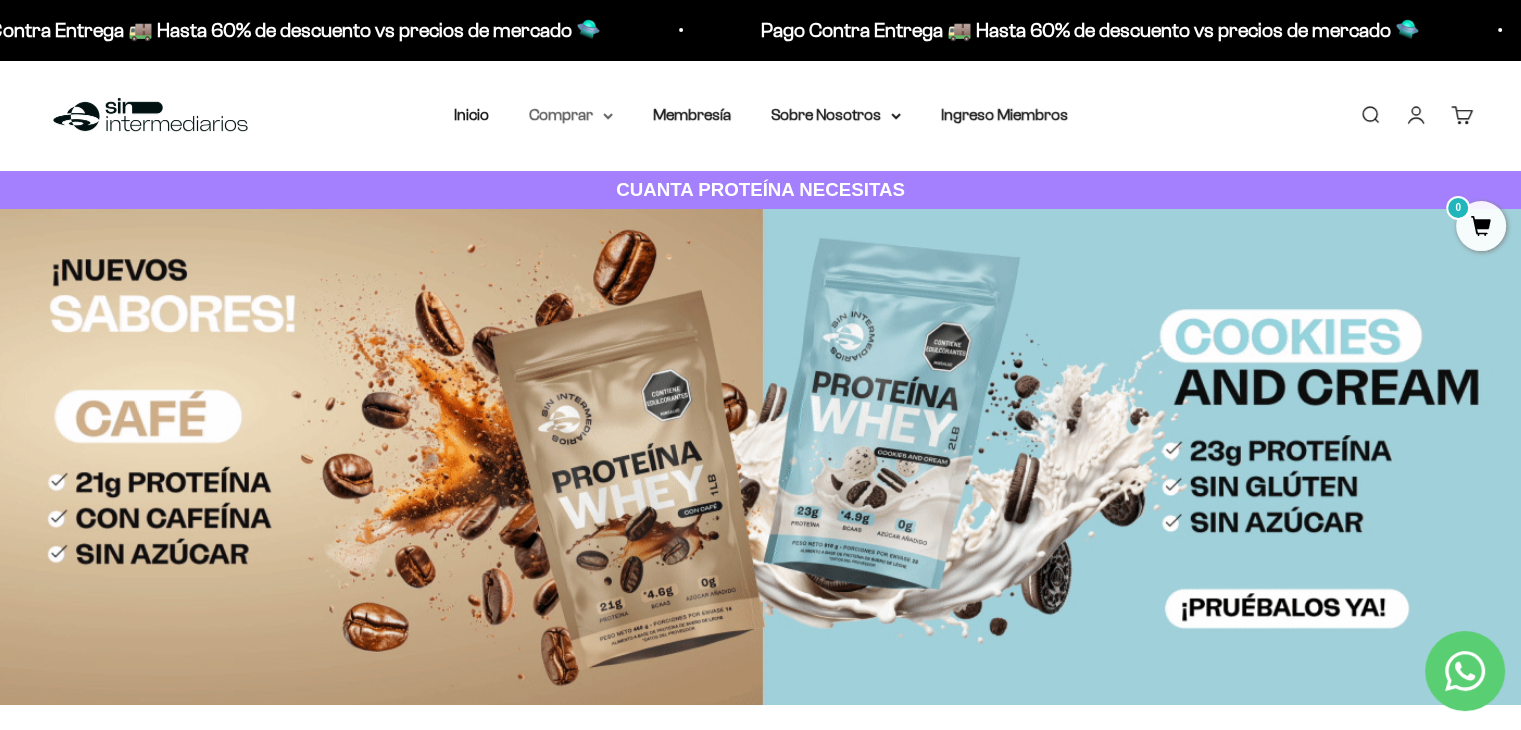 click on "Comprar" at bounding box center (571, 115) 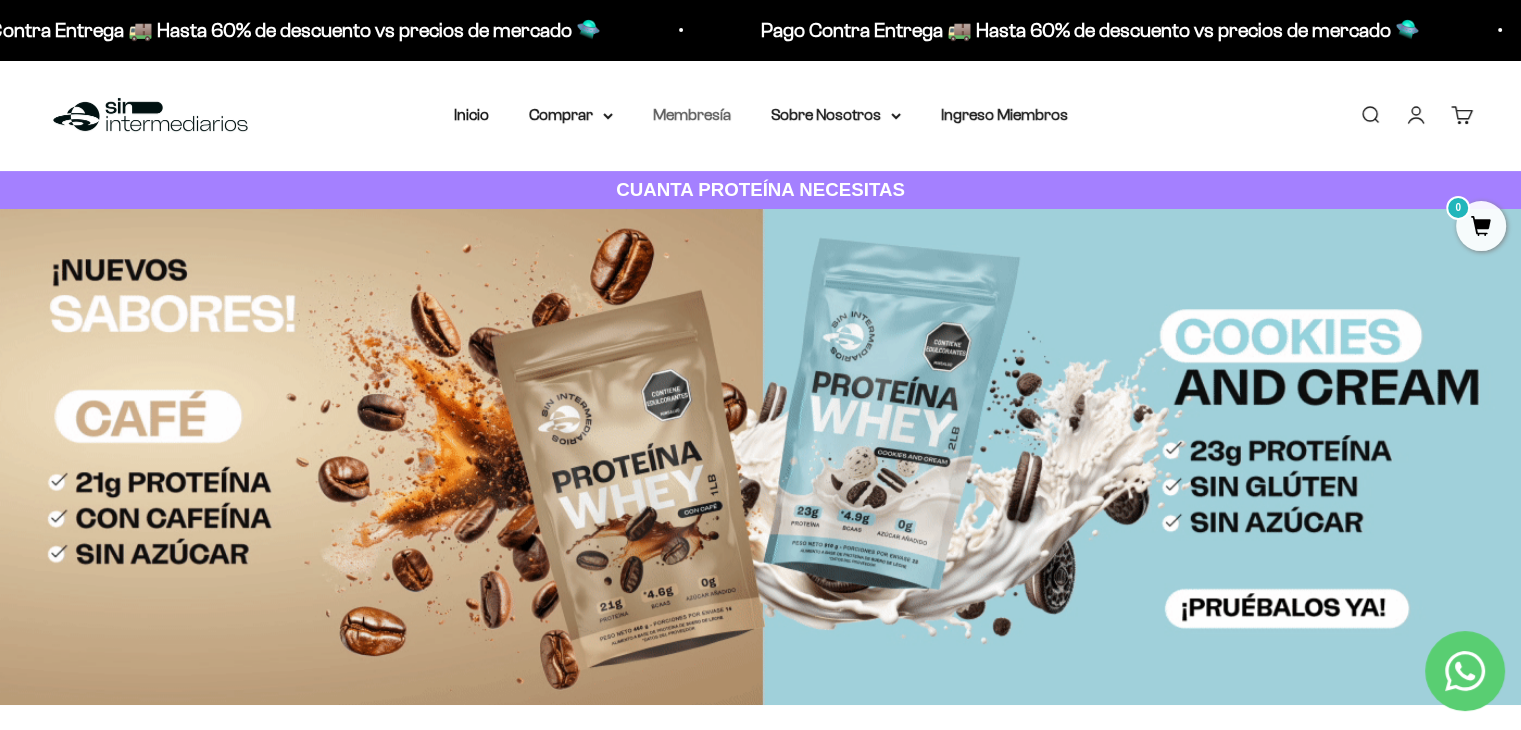 click on "Membresía" at bounding box center [692, 114] 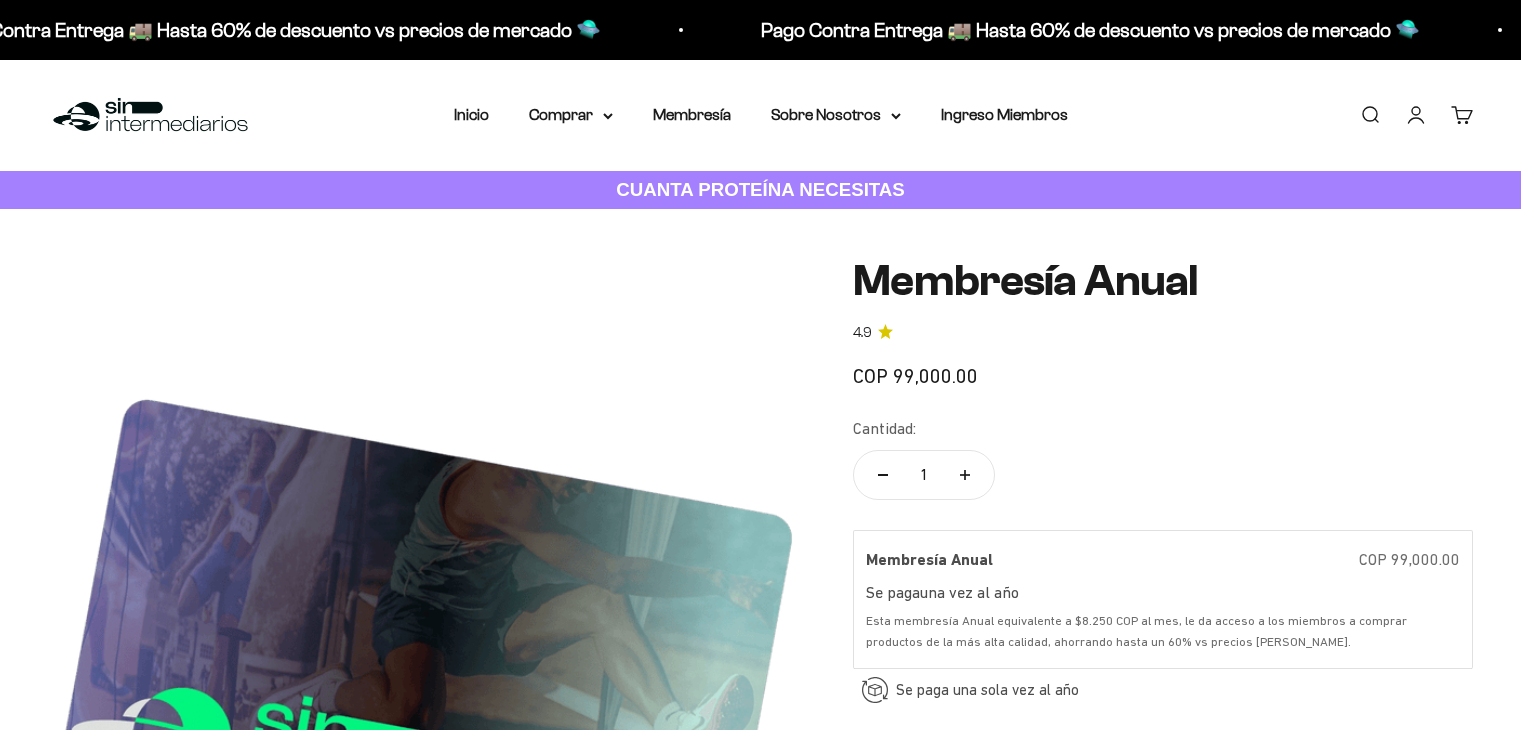 scroll, scrollTop: 0, scrollLeft: 0, axis: both 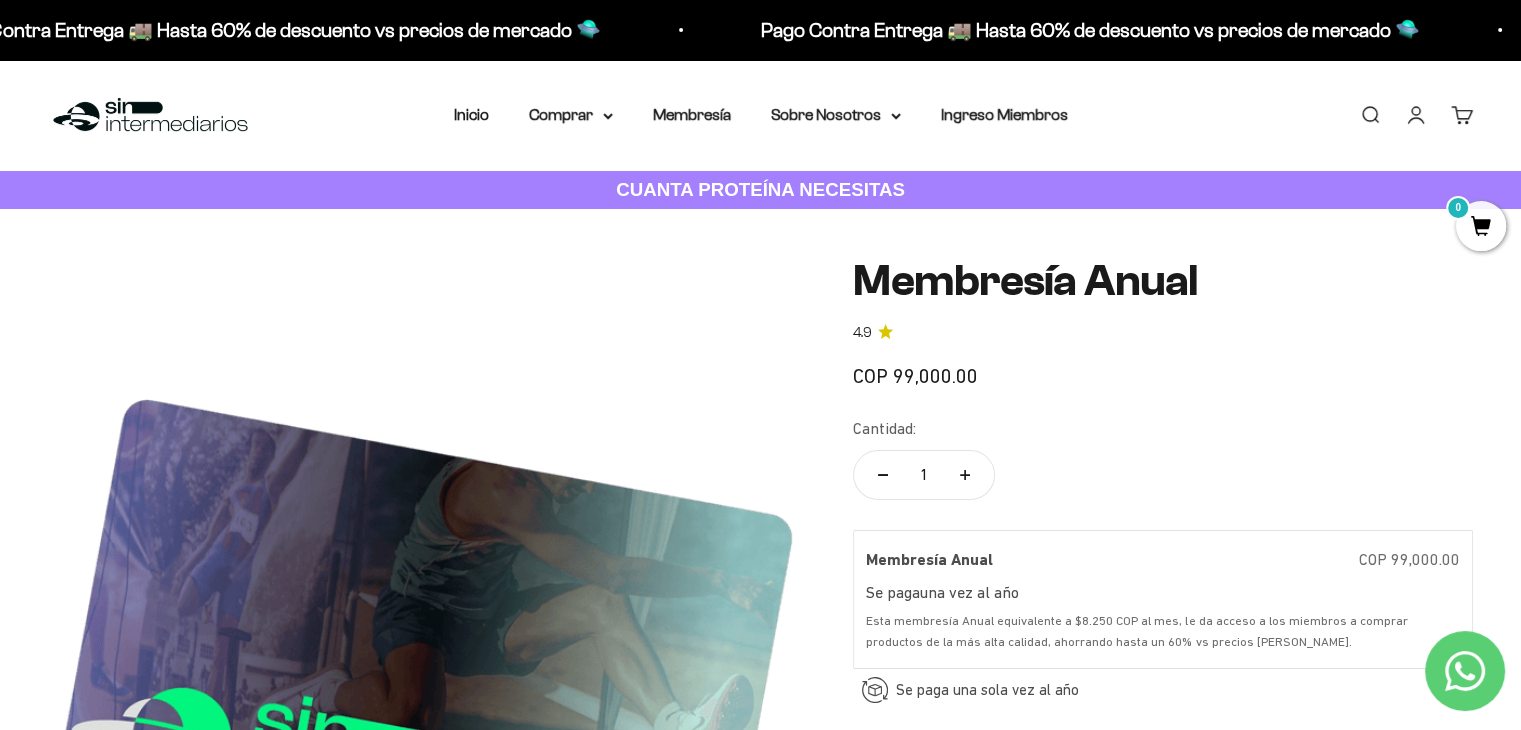 click on "Menú
[GEOGRAPHIC_DATA]
Inicio
Comprar
Proteínas
Ver Todos
Whey
Iso Vegan Pancakes Pre-Entreno 0" at bounding box center (760, 115) 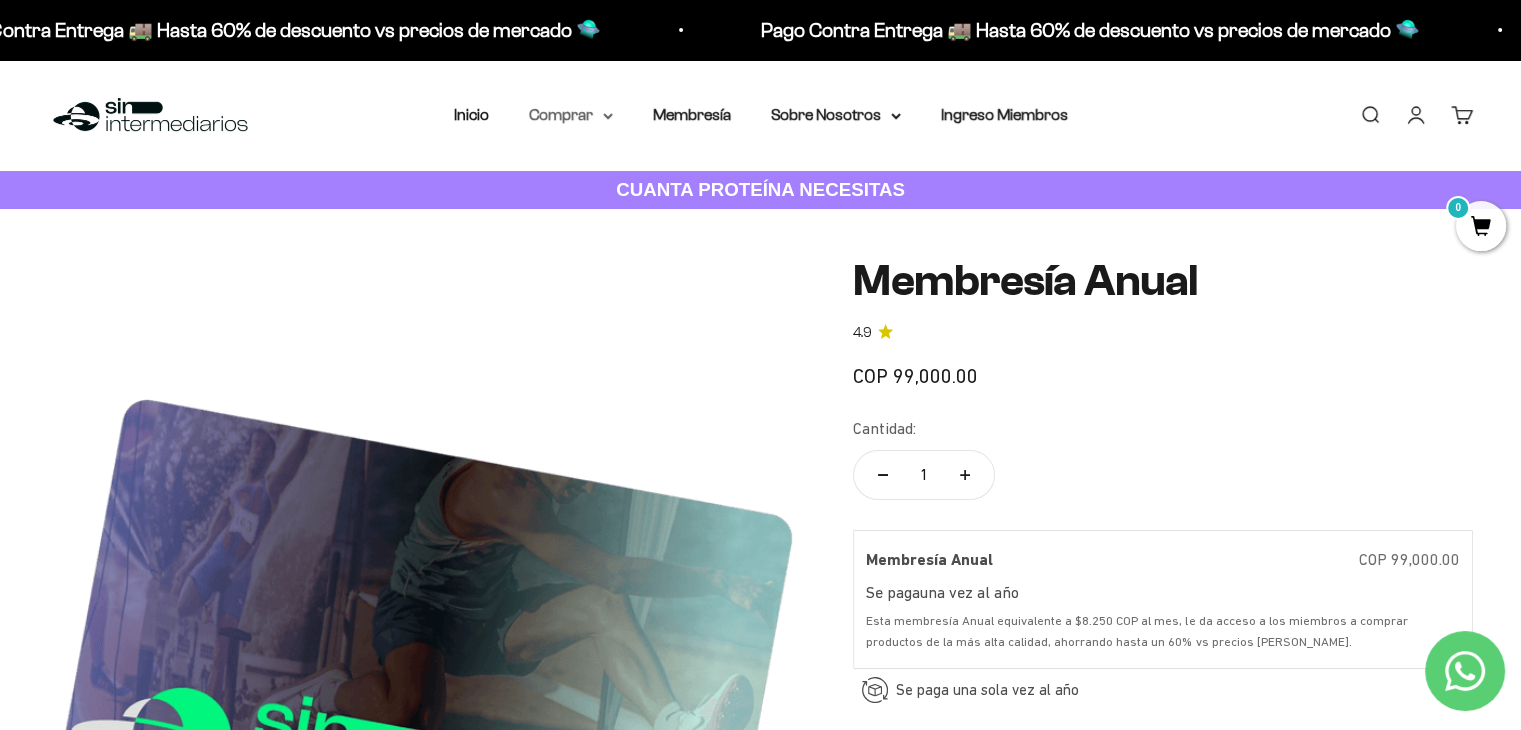 click on "Comprar" at bounding box center [571, 115] 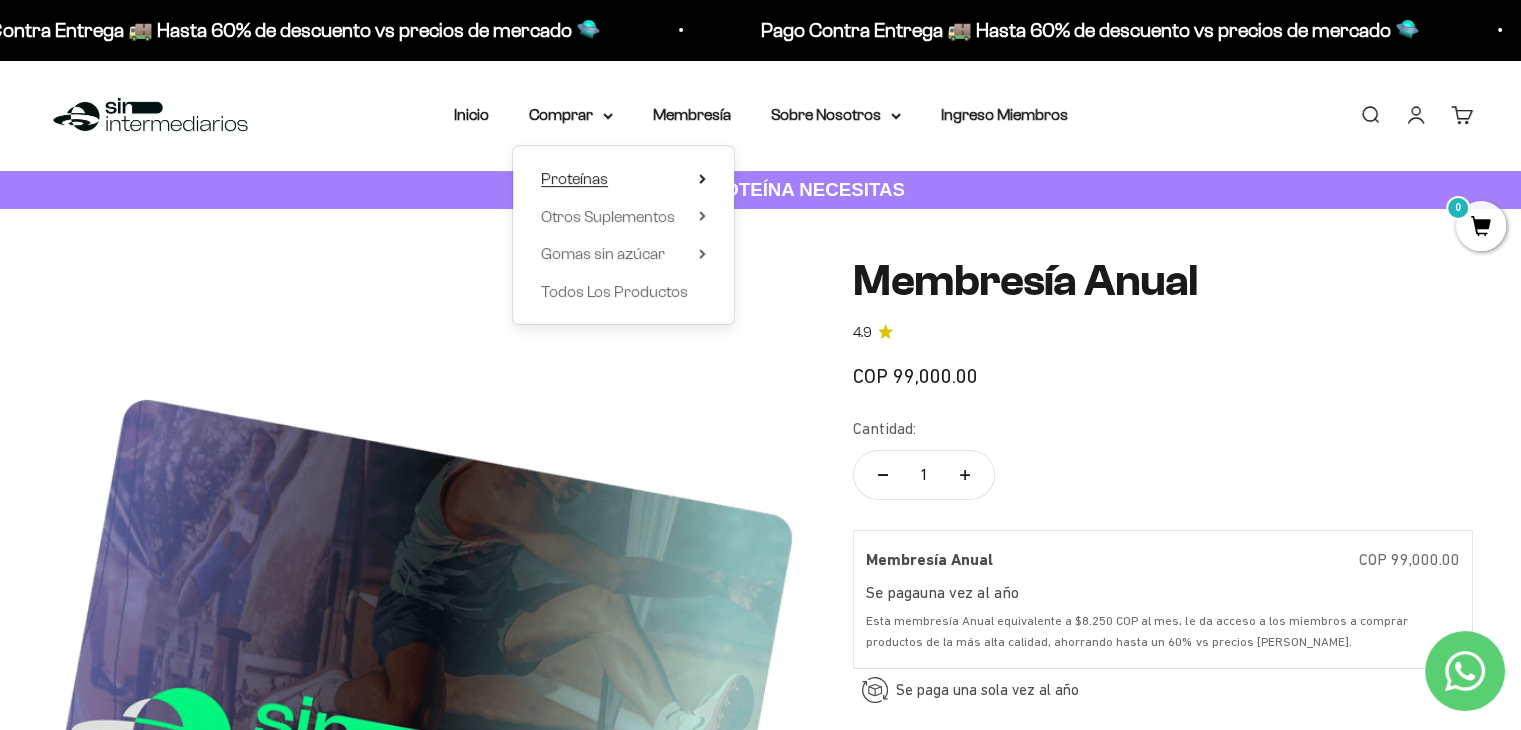 click on "Proteínas" at bounding box center (574, 178) 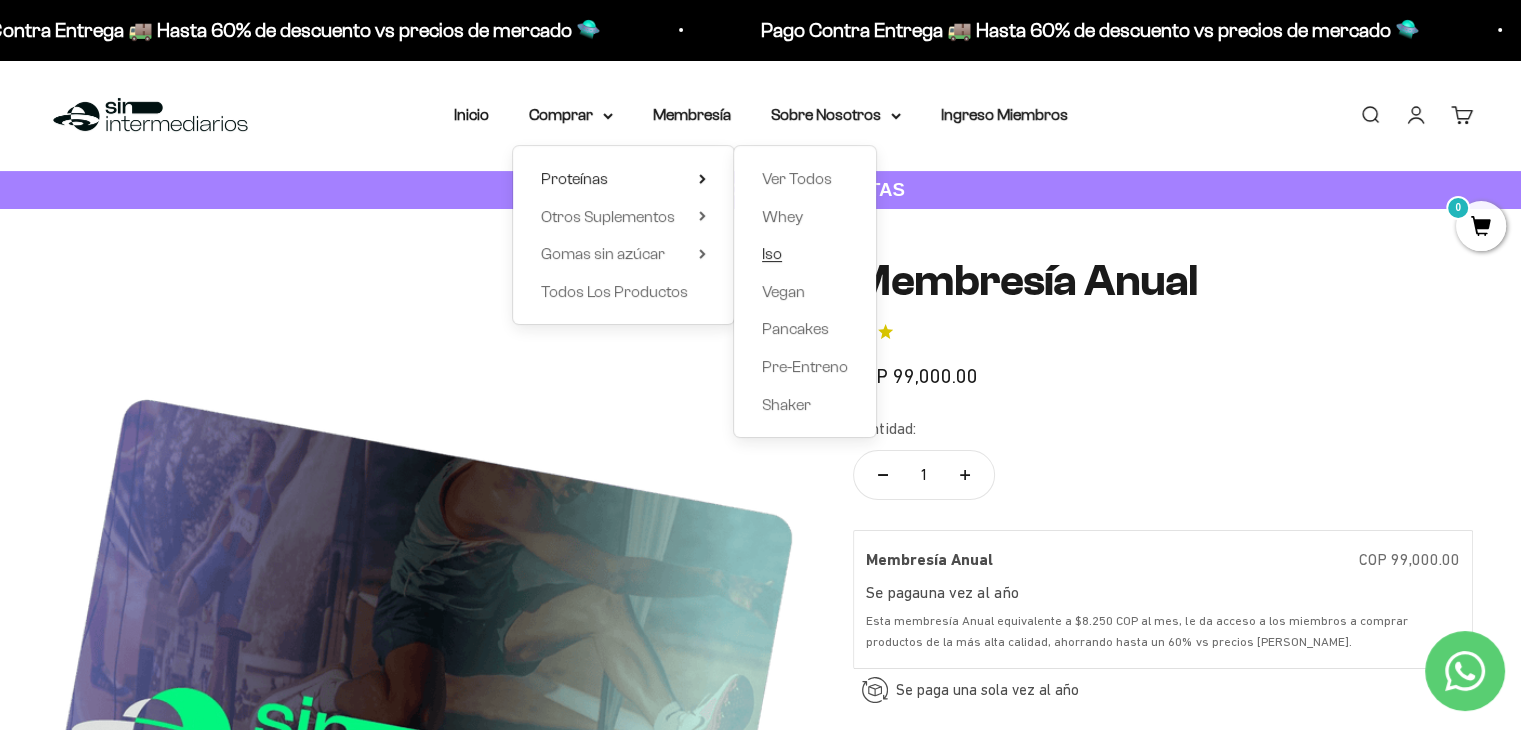 click on "Iso" at bounding box center [772, 253] 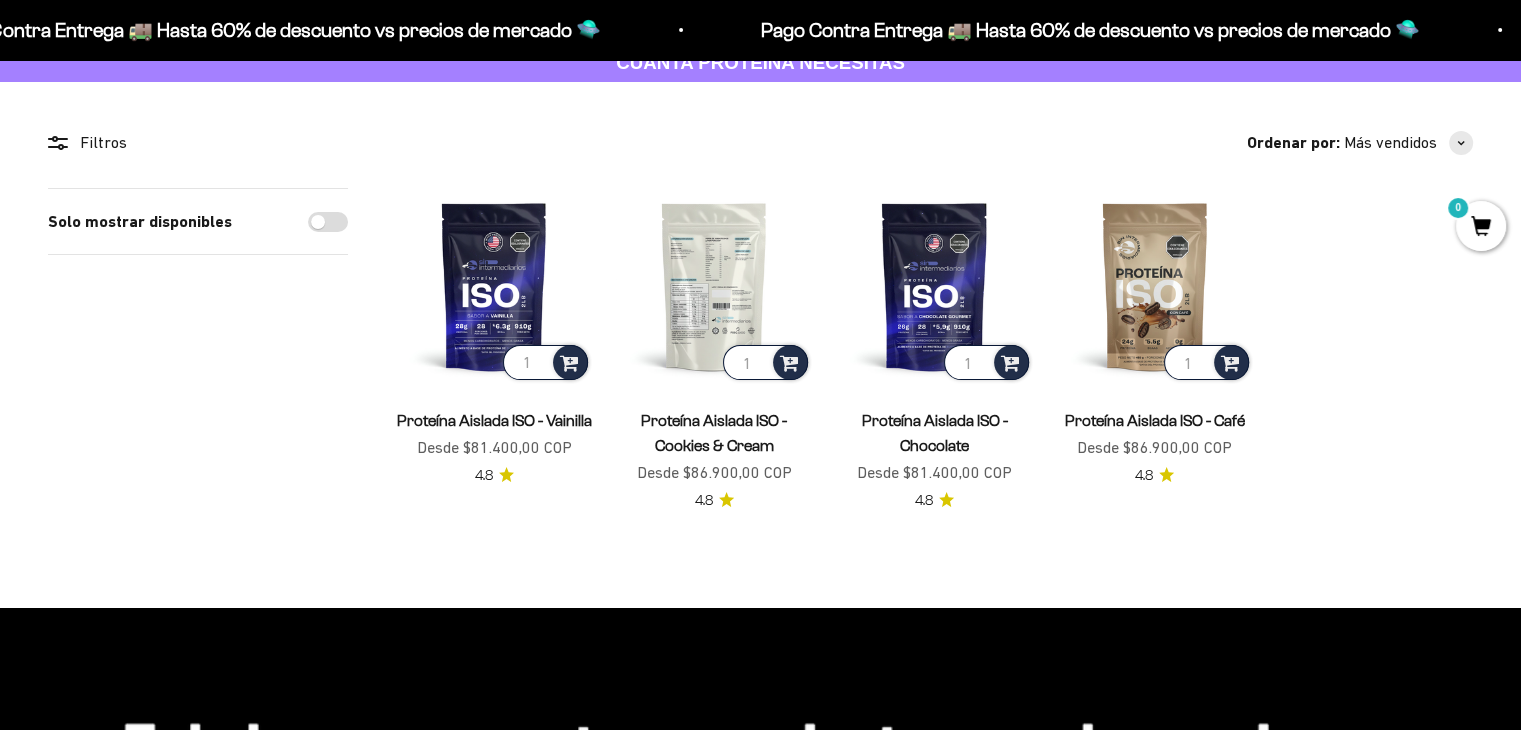 scroll, scrollTop: 128, scrollLeft: 0, axis: vertical 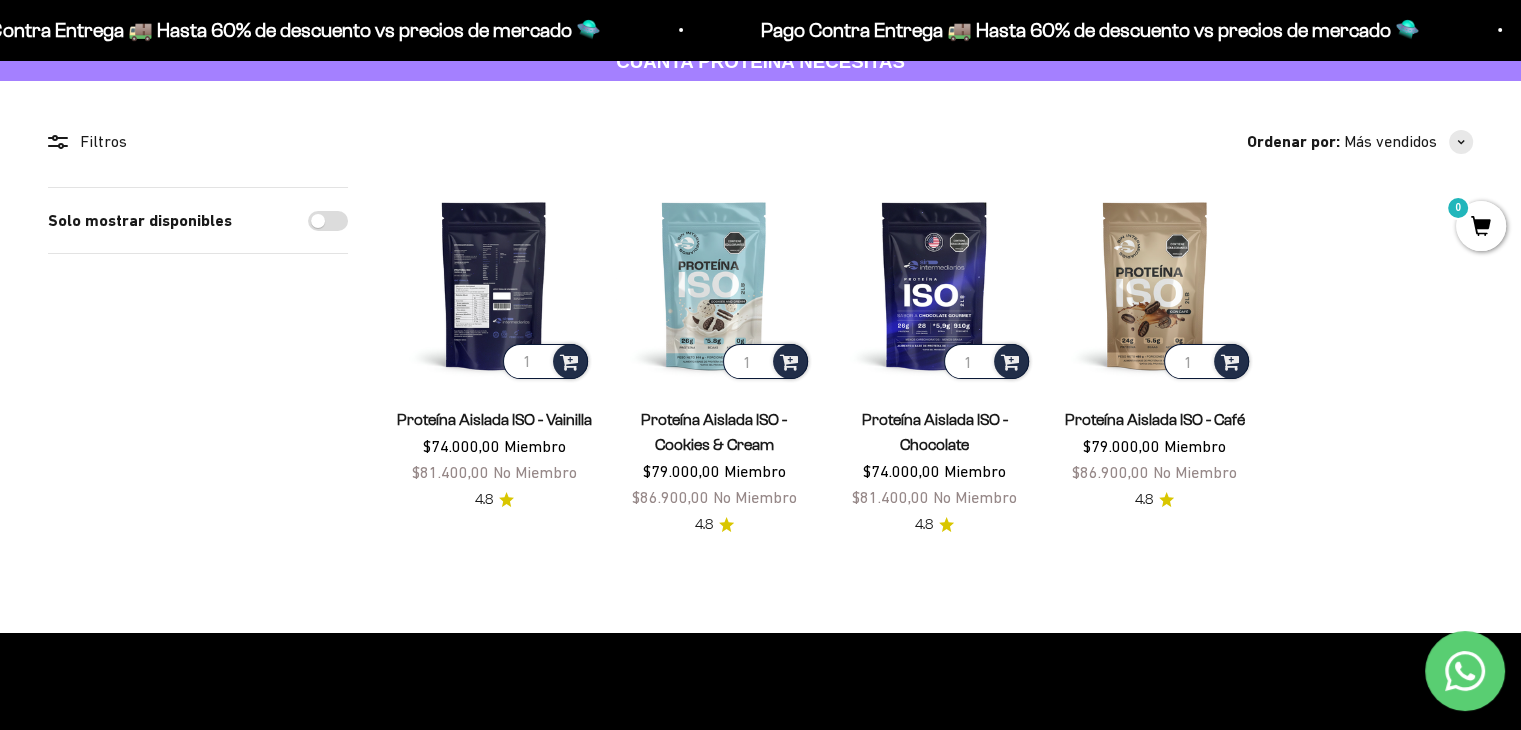 click at bounding box center (494, 285) 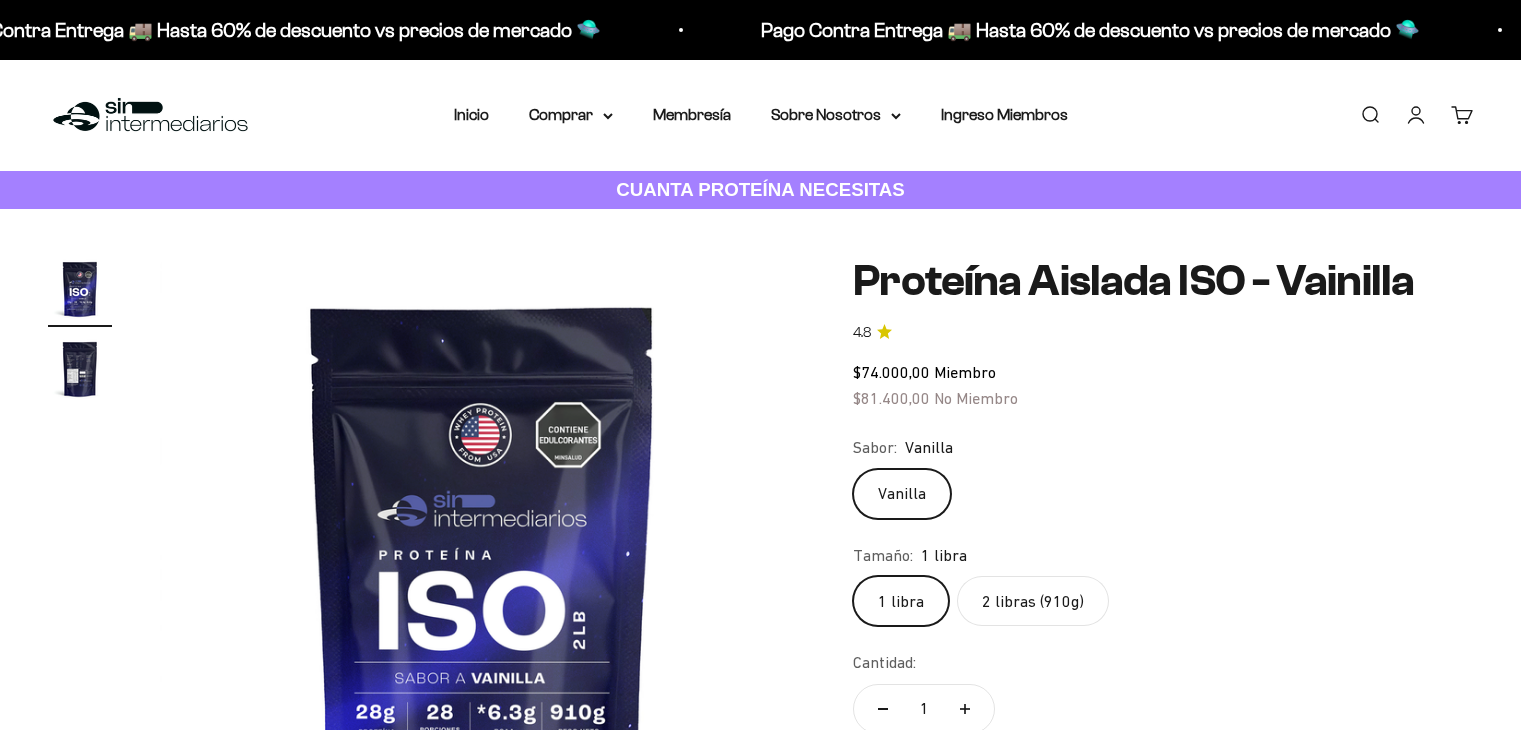 scroll, scrollTop: 0, scrollLeft: 0, axis: both 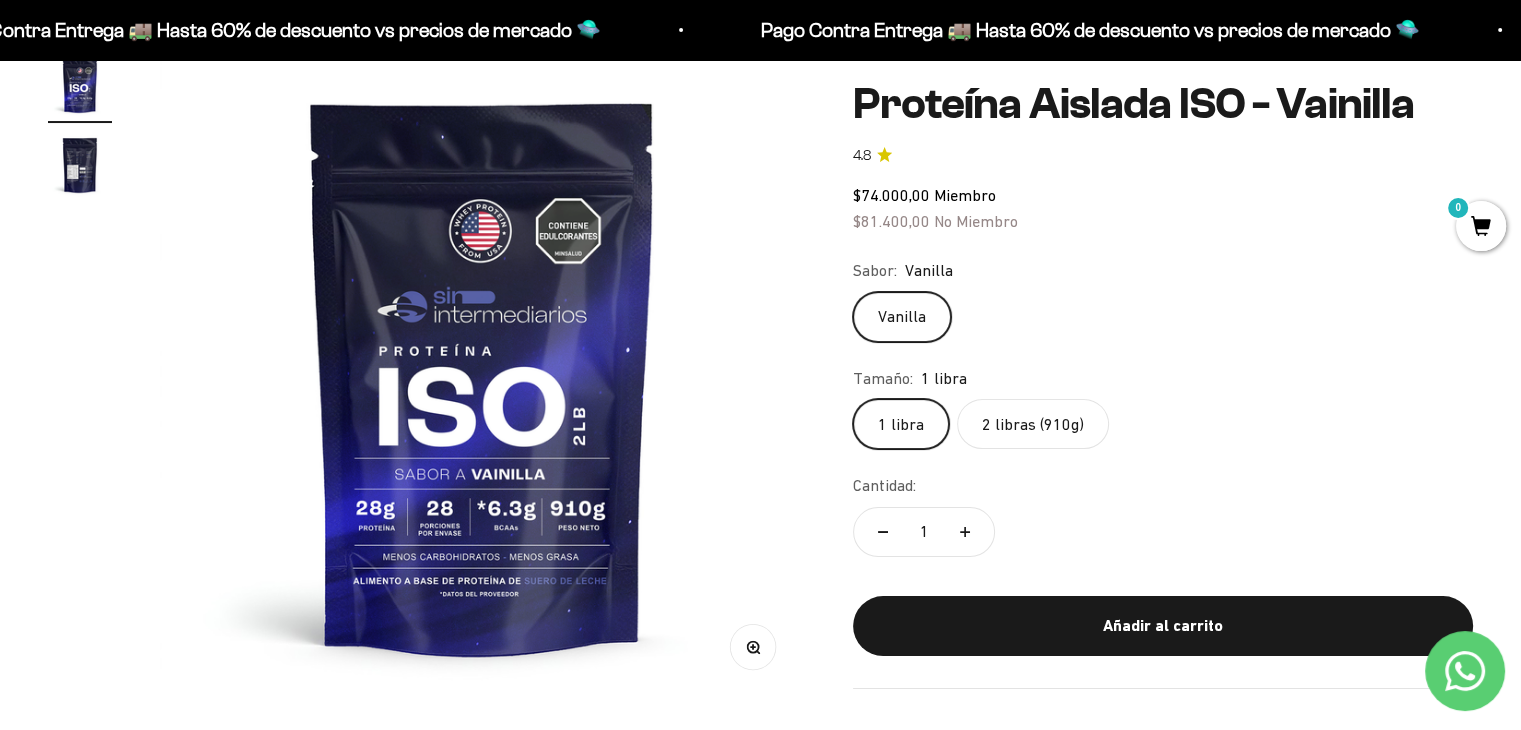 click on "2 libras (910g)" 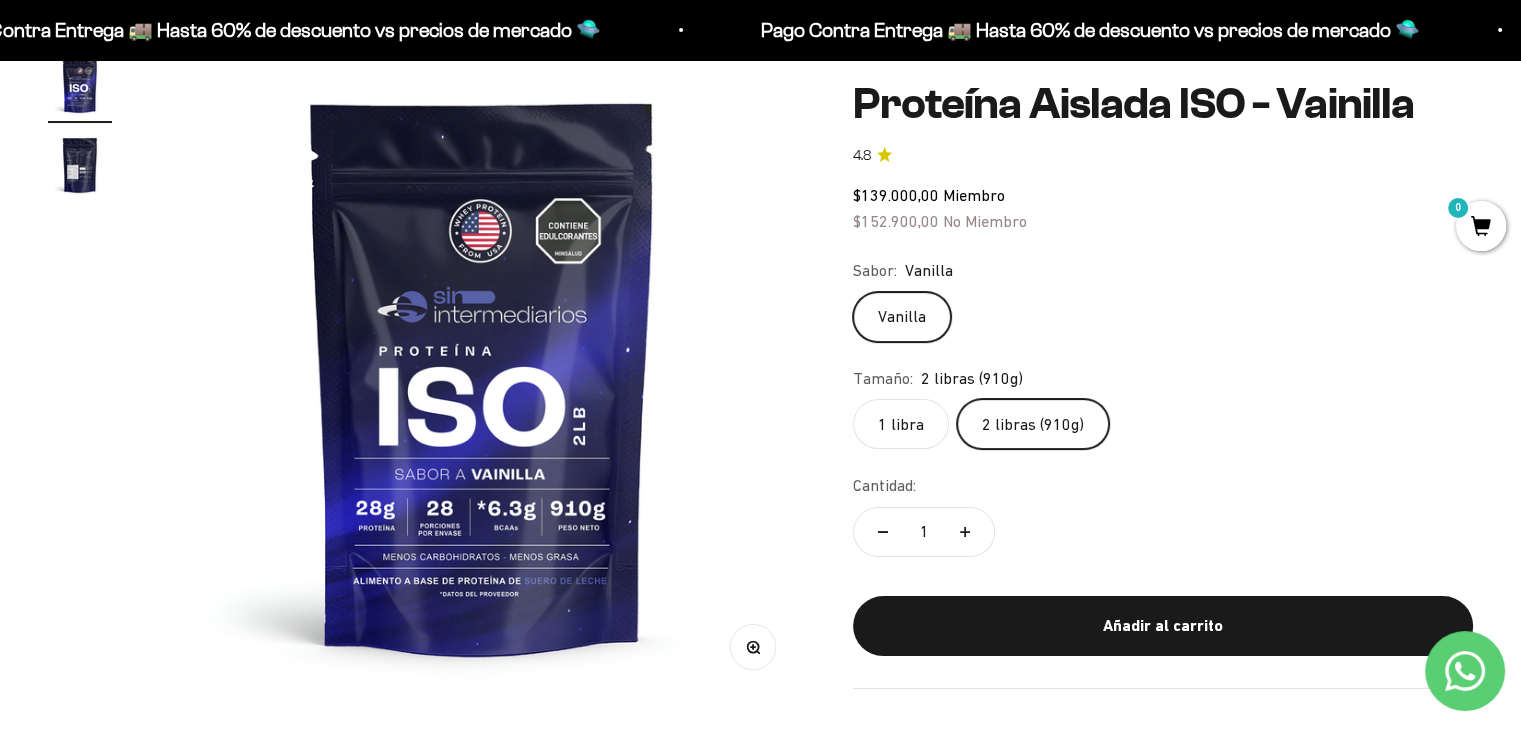 click on "1 libra" 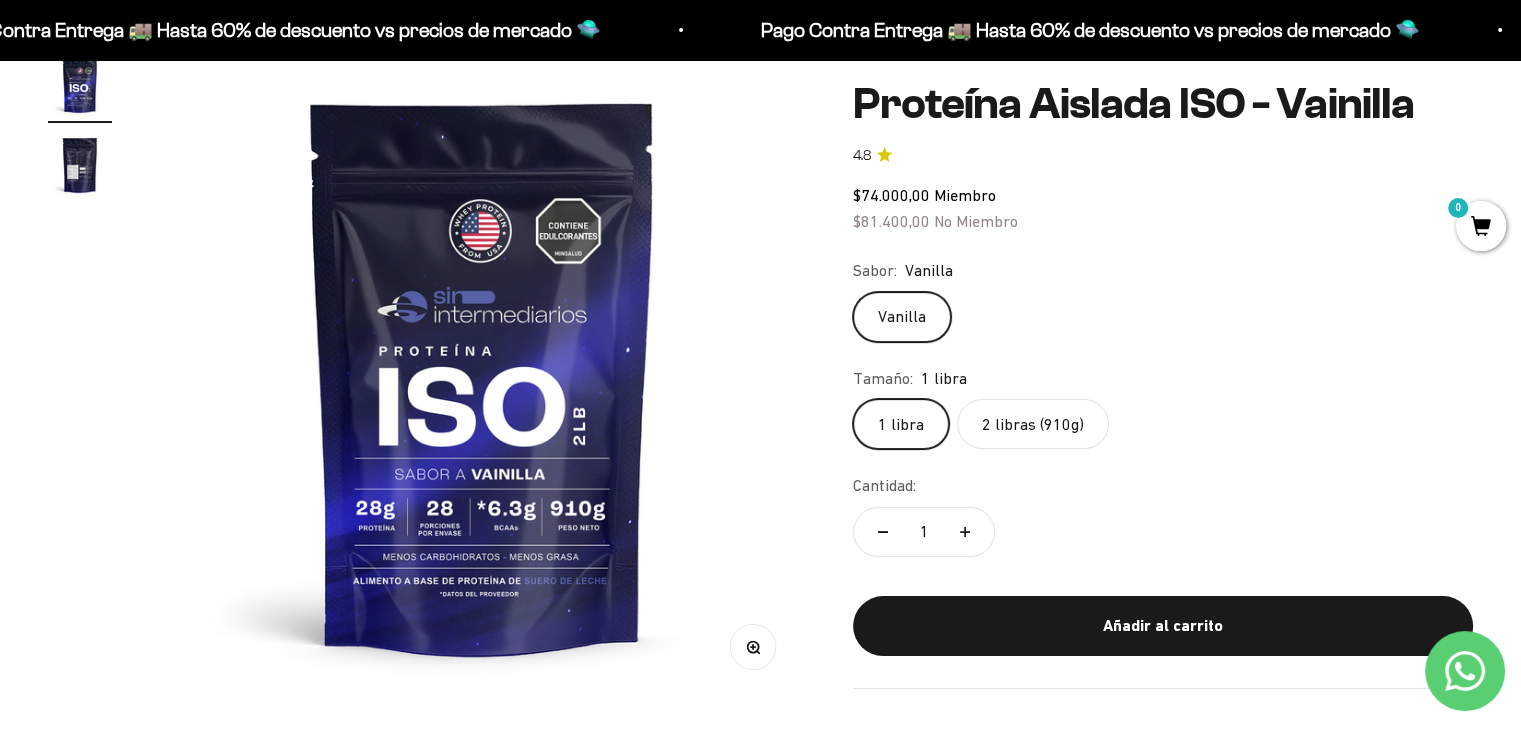 click on "2 libras (910g)" 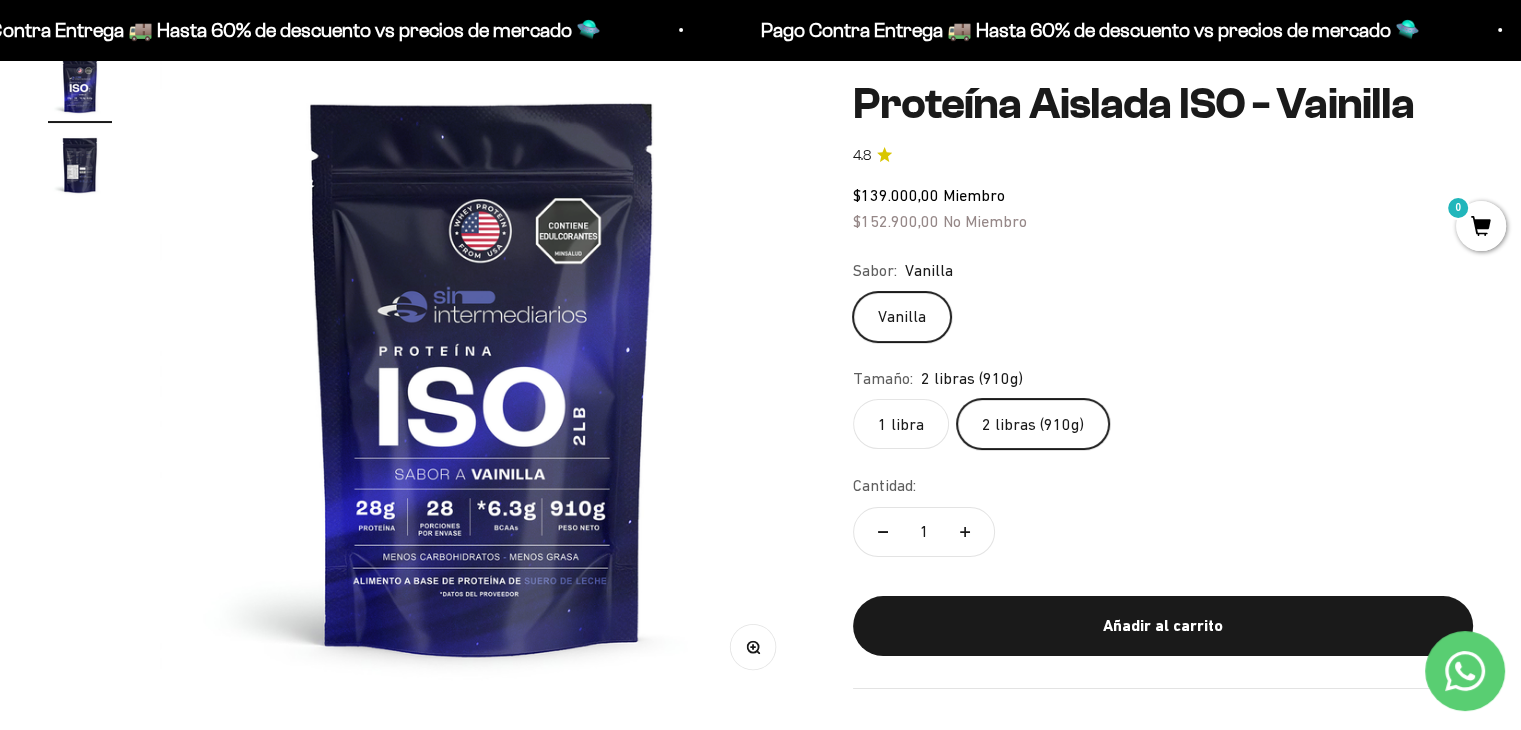 click on "1 libra" 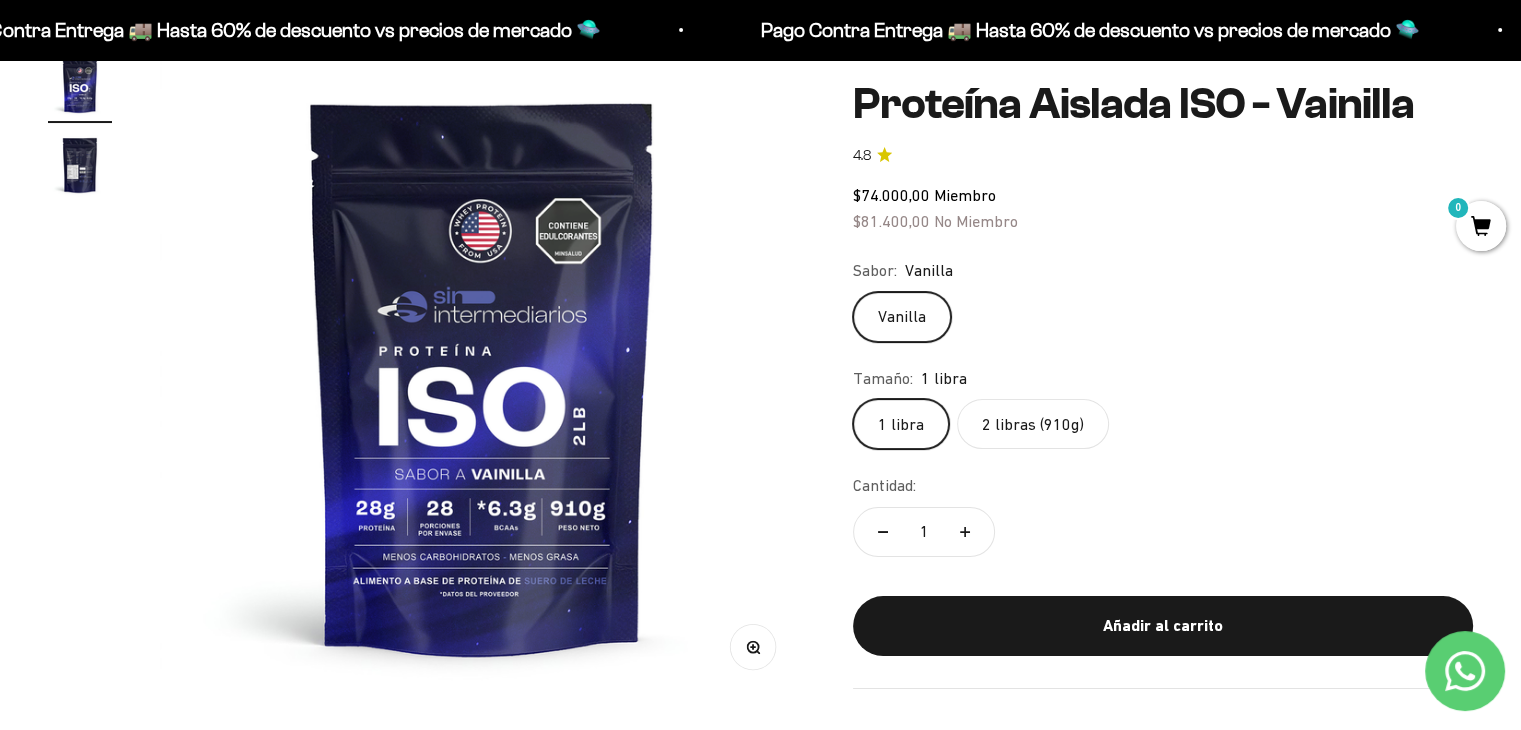 click on "2 libras (910g)" 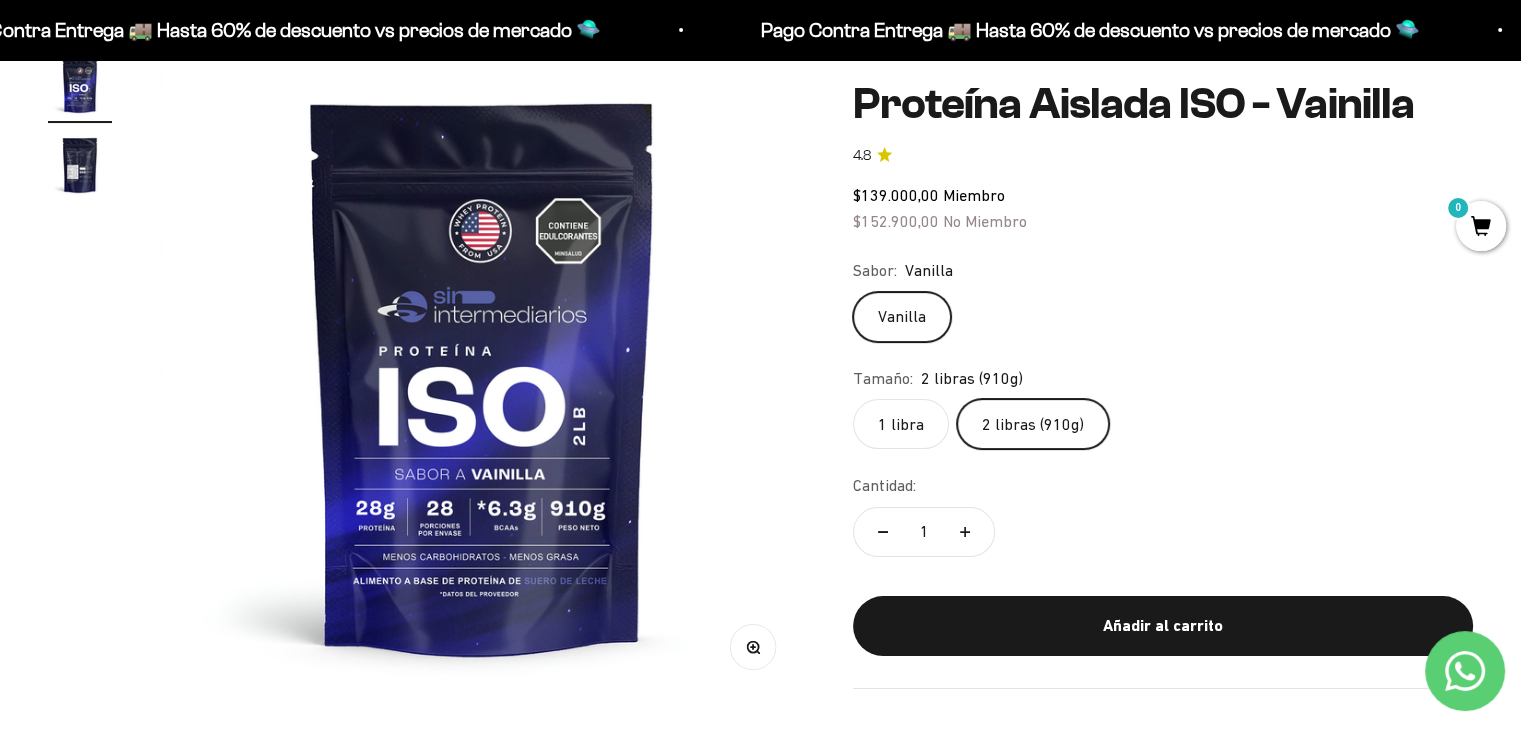 click at bounding box center [80, 165] 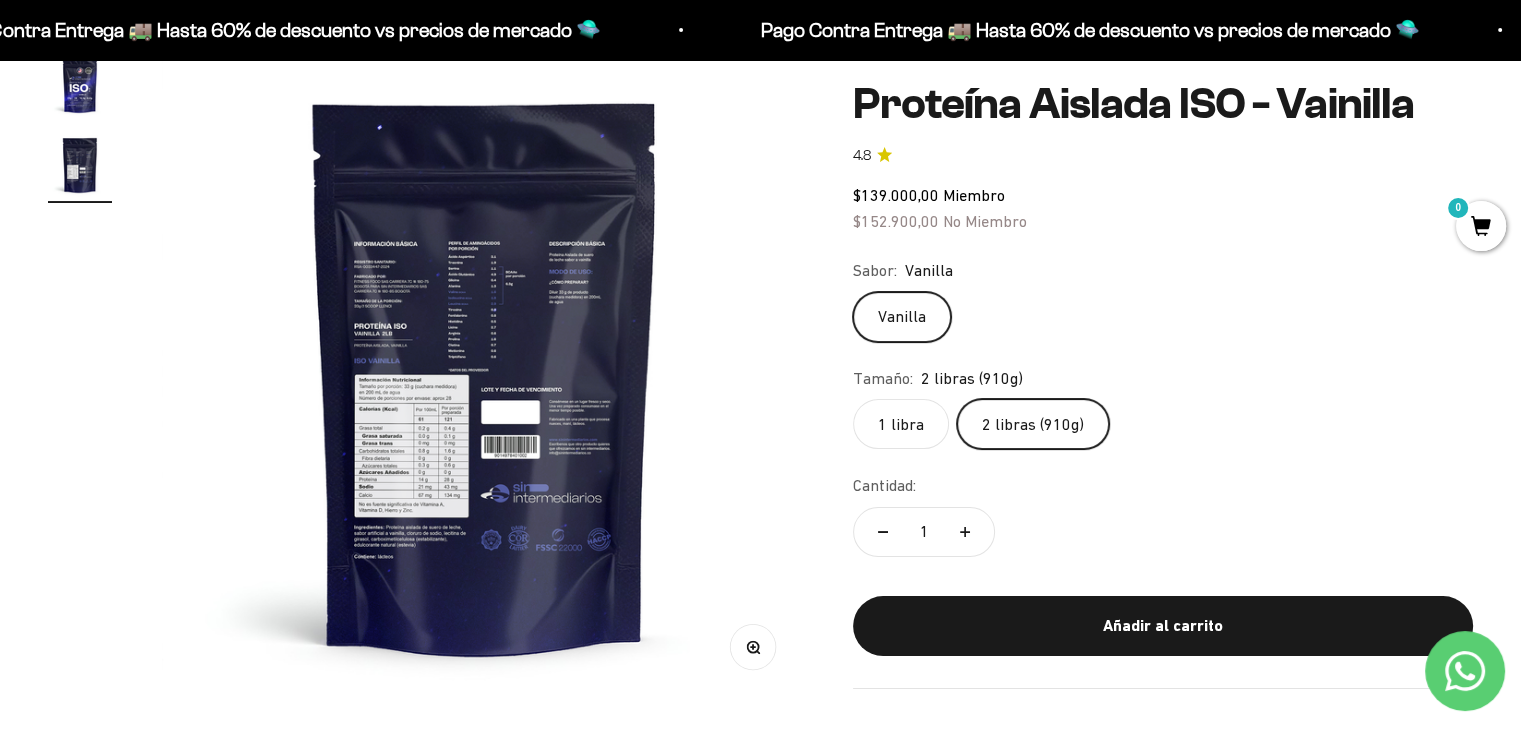 scroll, scrollTop: 0, scrollLeft: 668, axis: horizontal 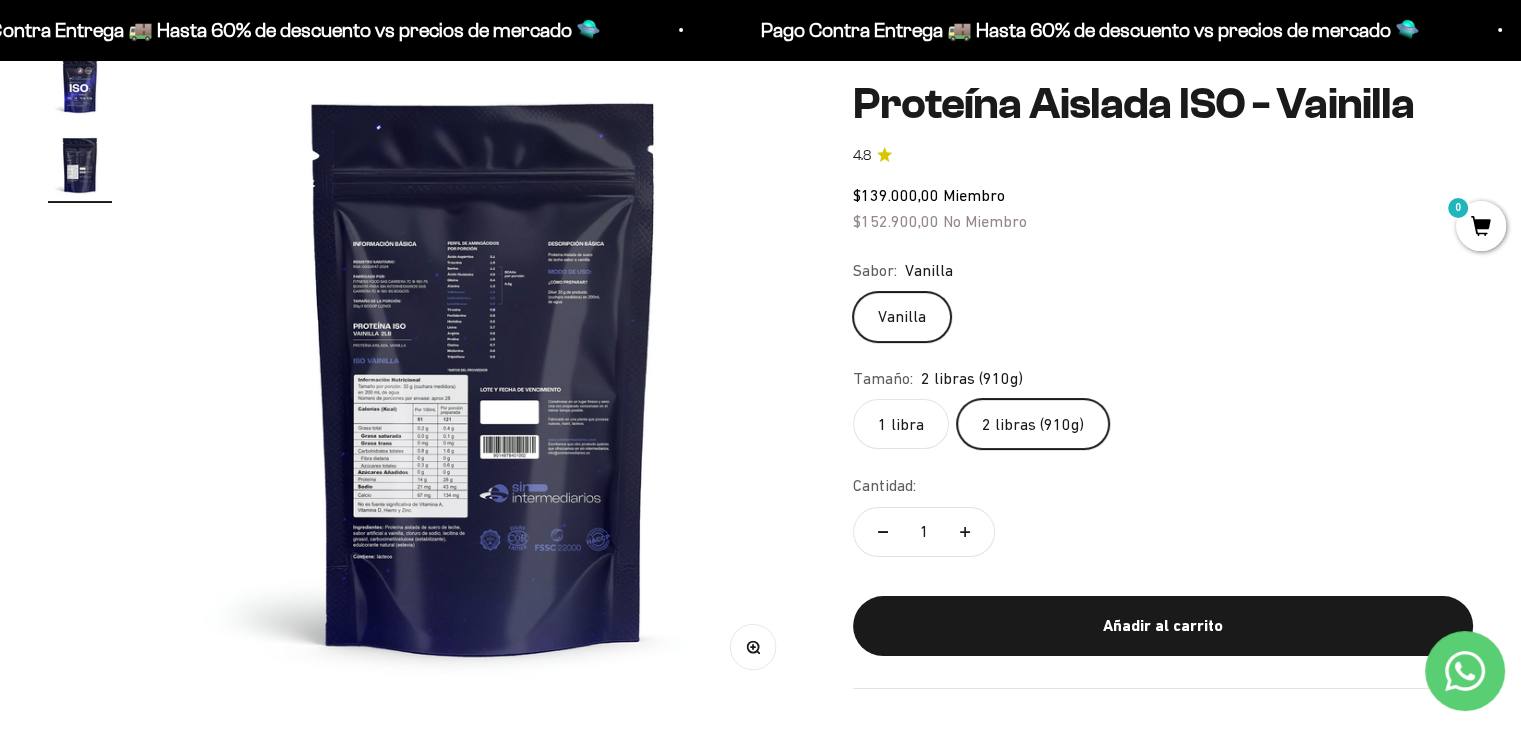 click at bounding box center (483, 375) 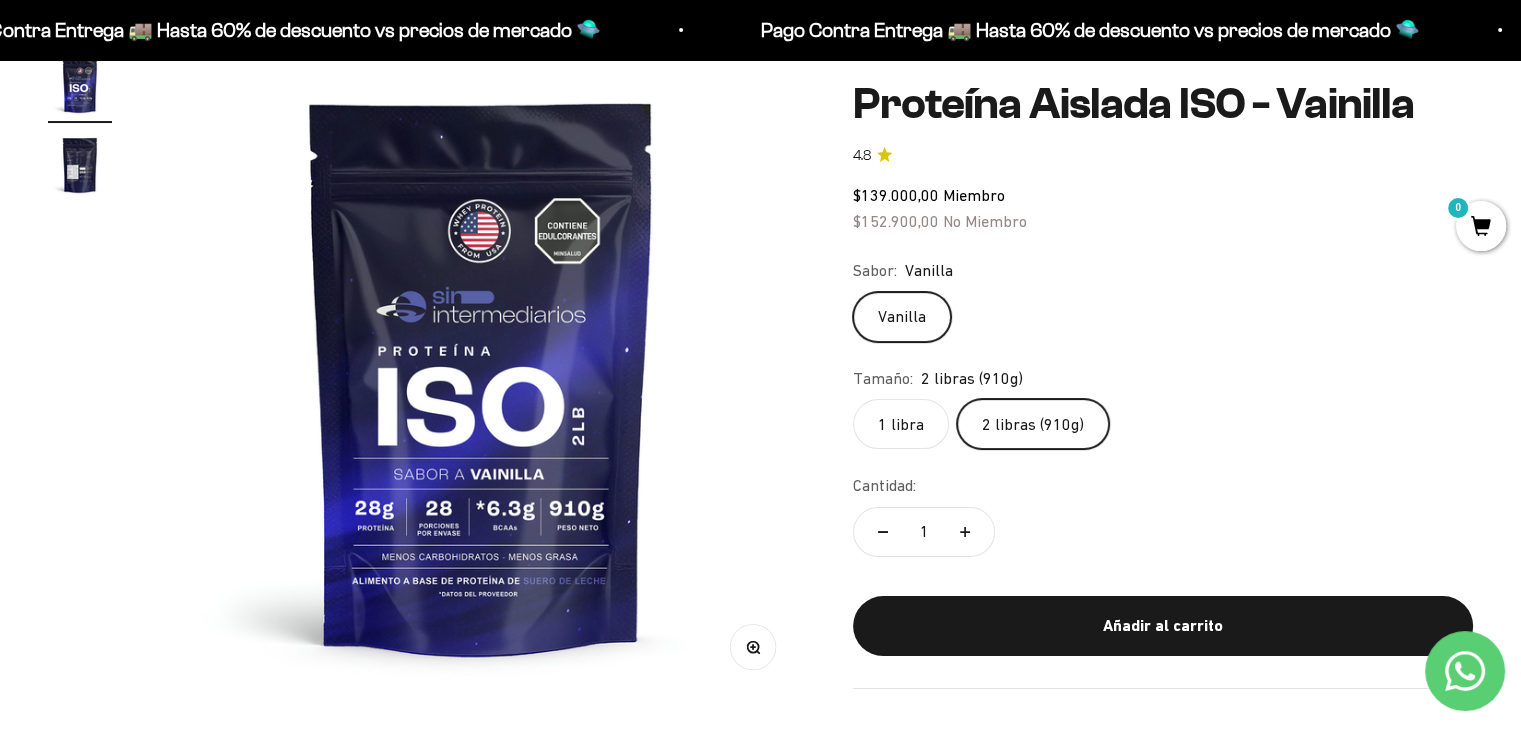 scroll, scrollTop: 0, scrollLeft: 0, axis: both 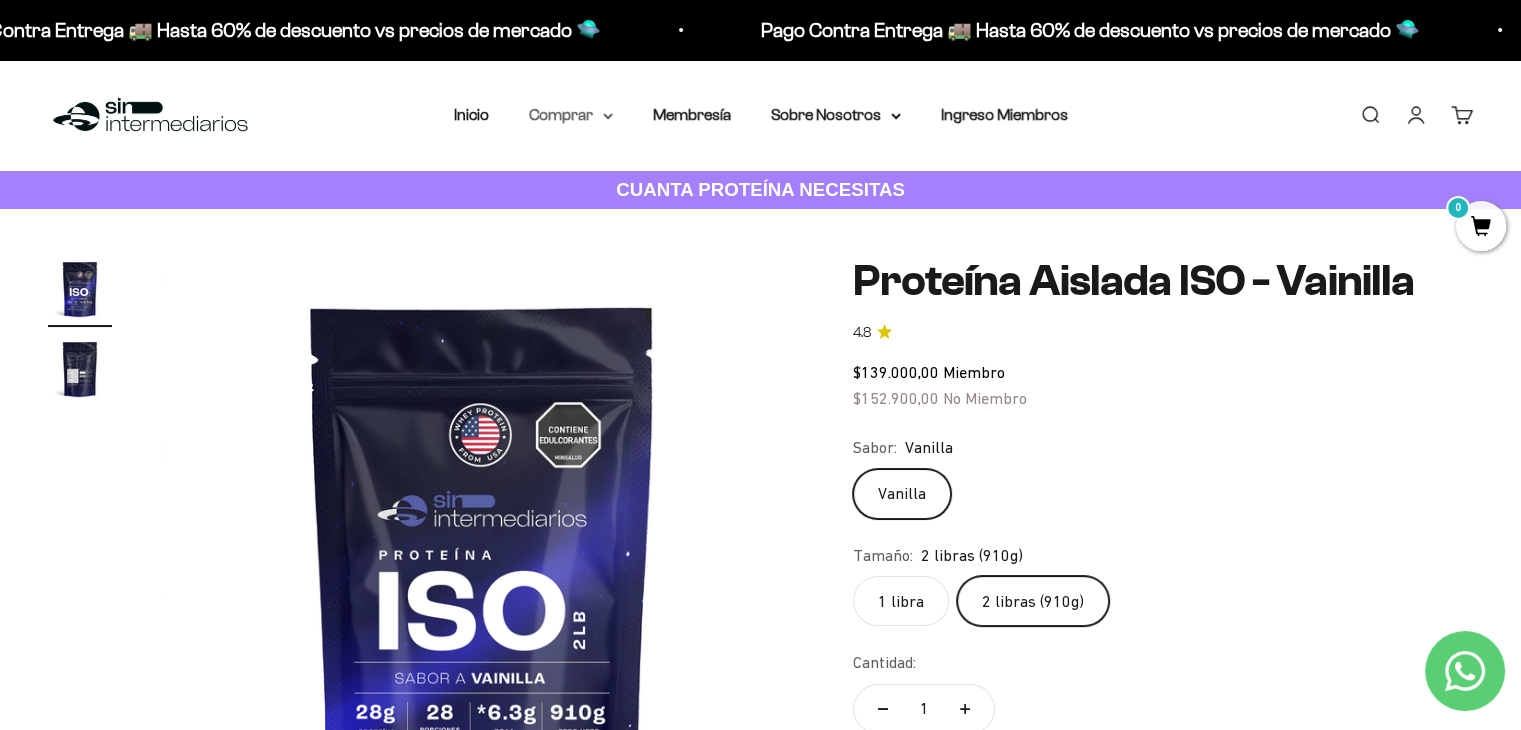 click on "Comprar" at bounding box center (571, 115) 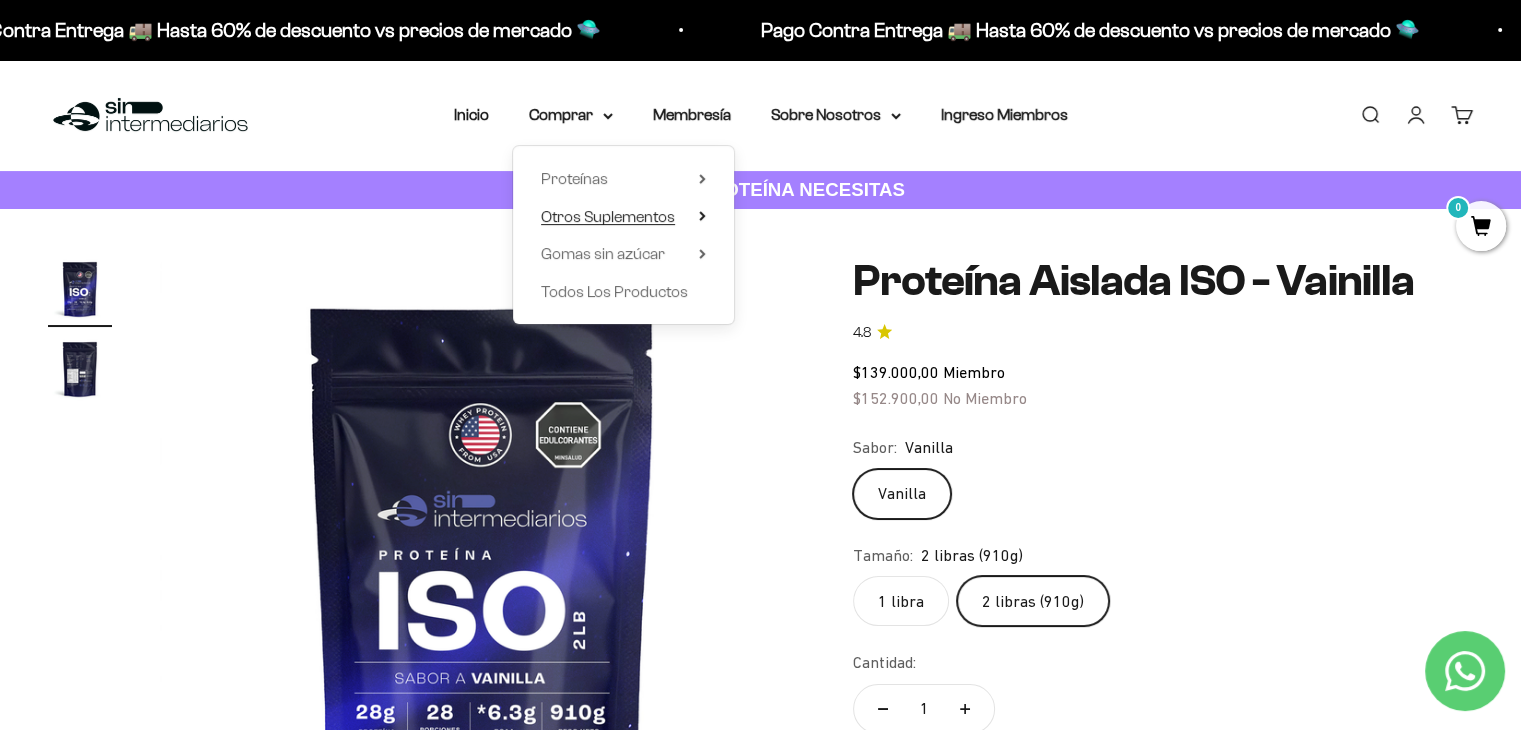 click on "Otros Suplementos" at bounding box center (608, 216) 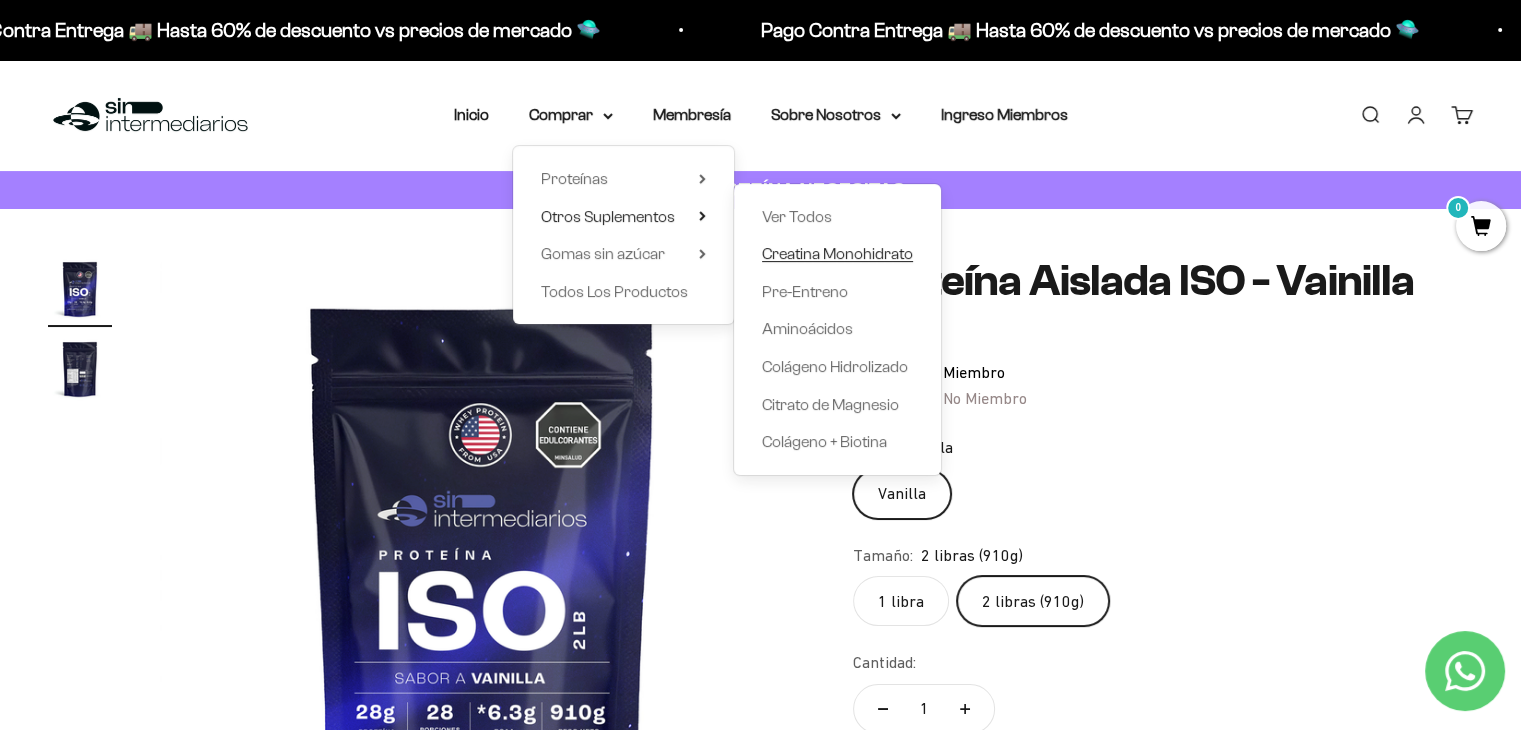 click on "Creatina Monohidrato" at bounding box center [837, 253] 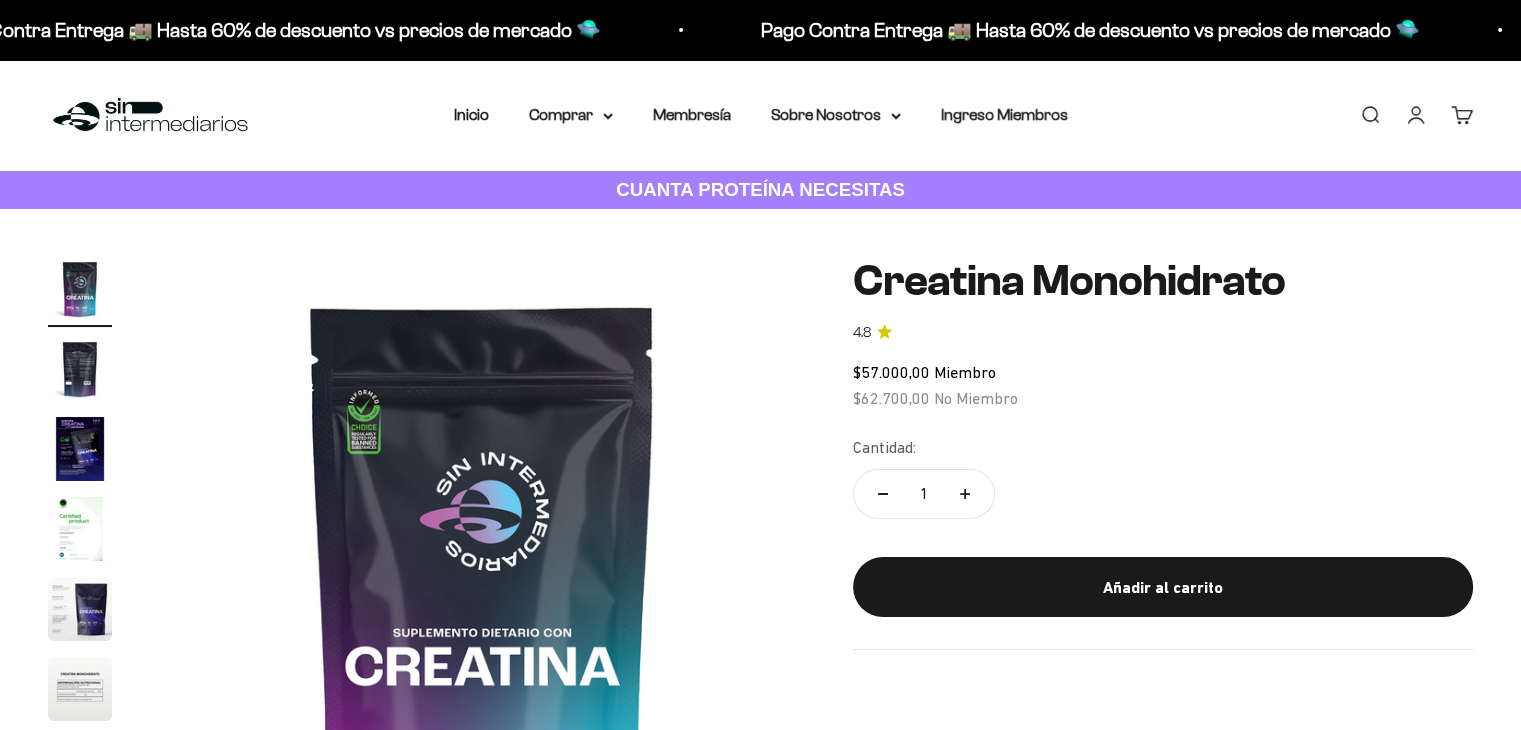 scroll, scrollTop: 143, scrollLeft: 0, axis: vertical 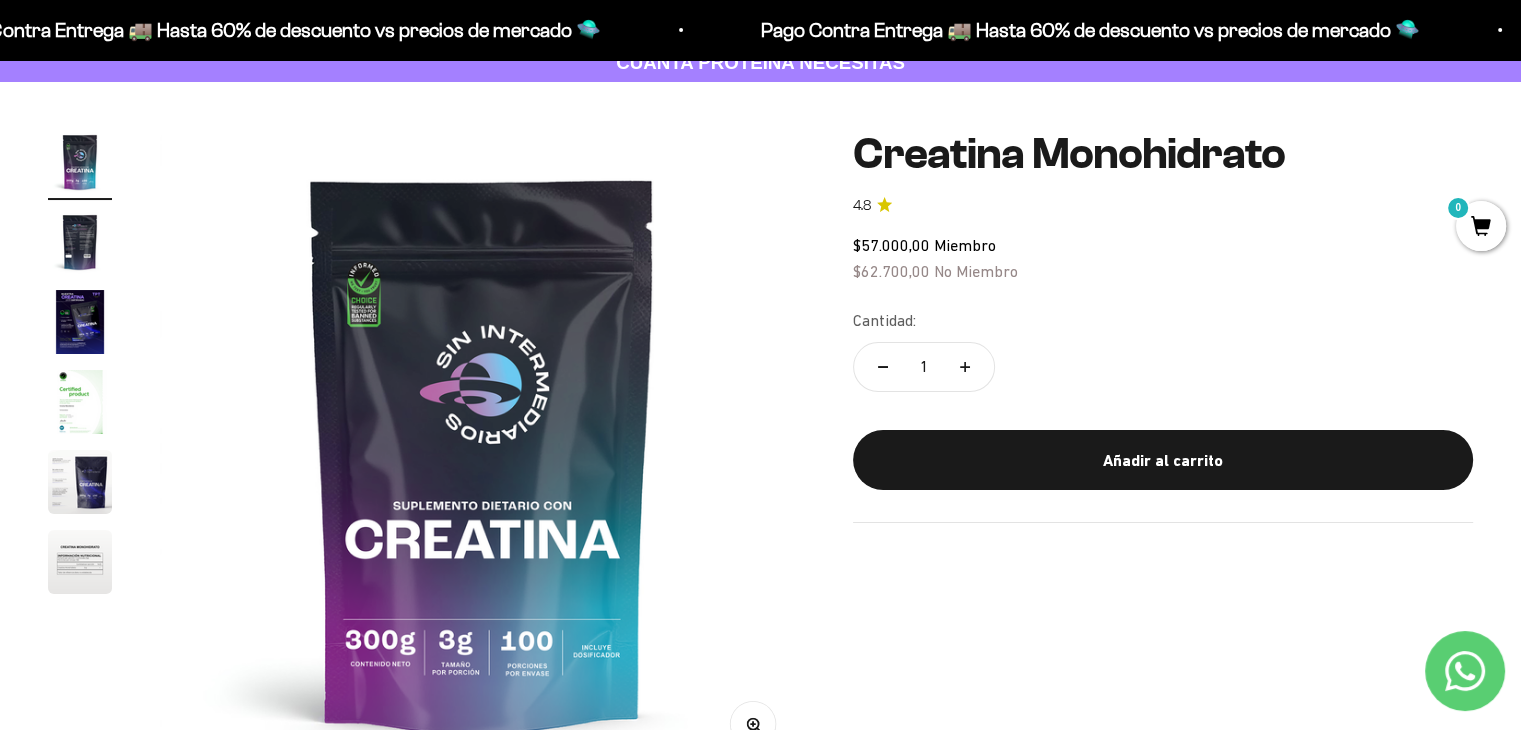 click at bounding box center (80, 242) 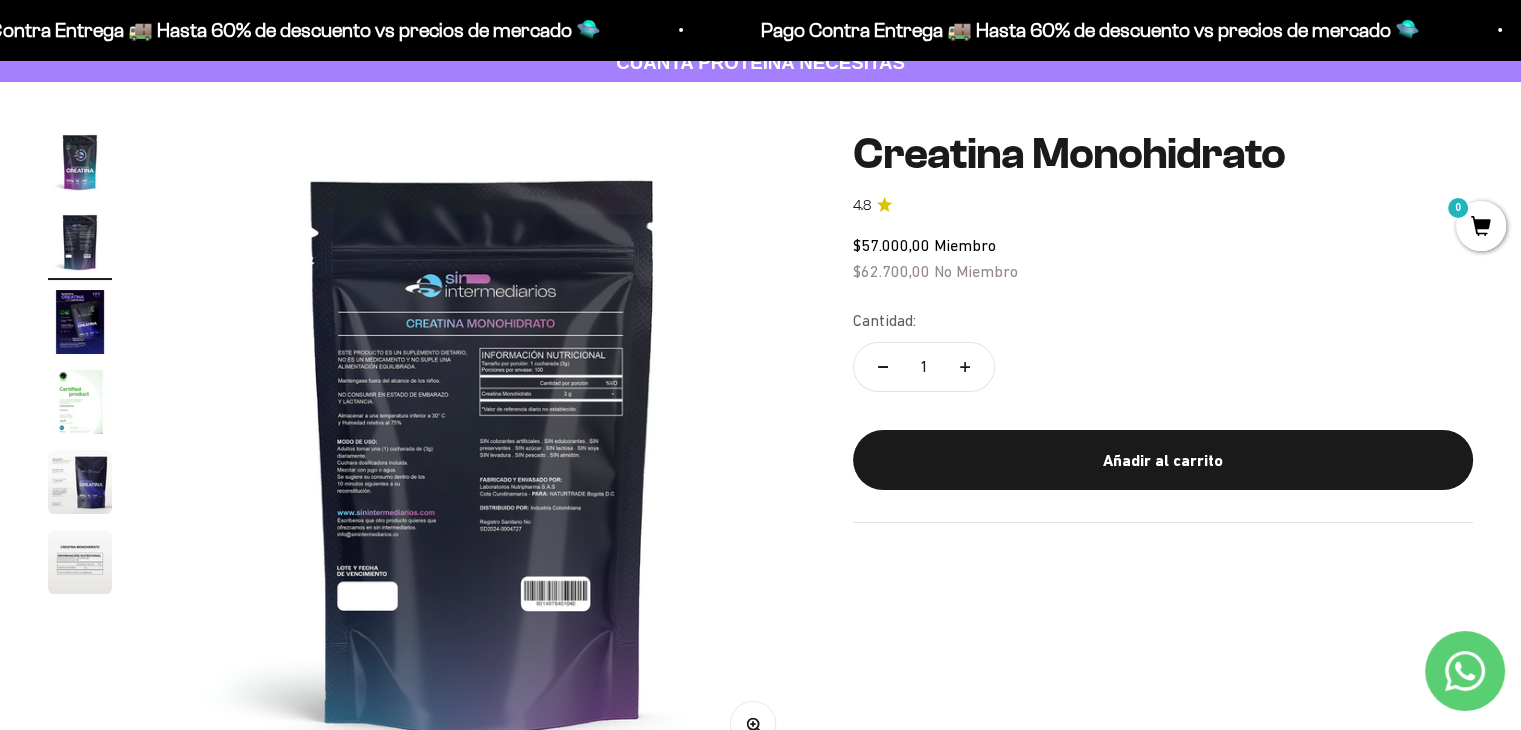 click at bounding box center (80, 322) 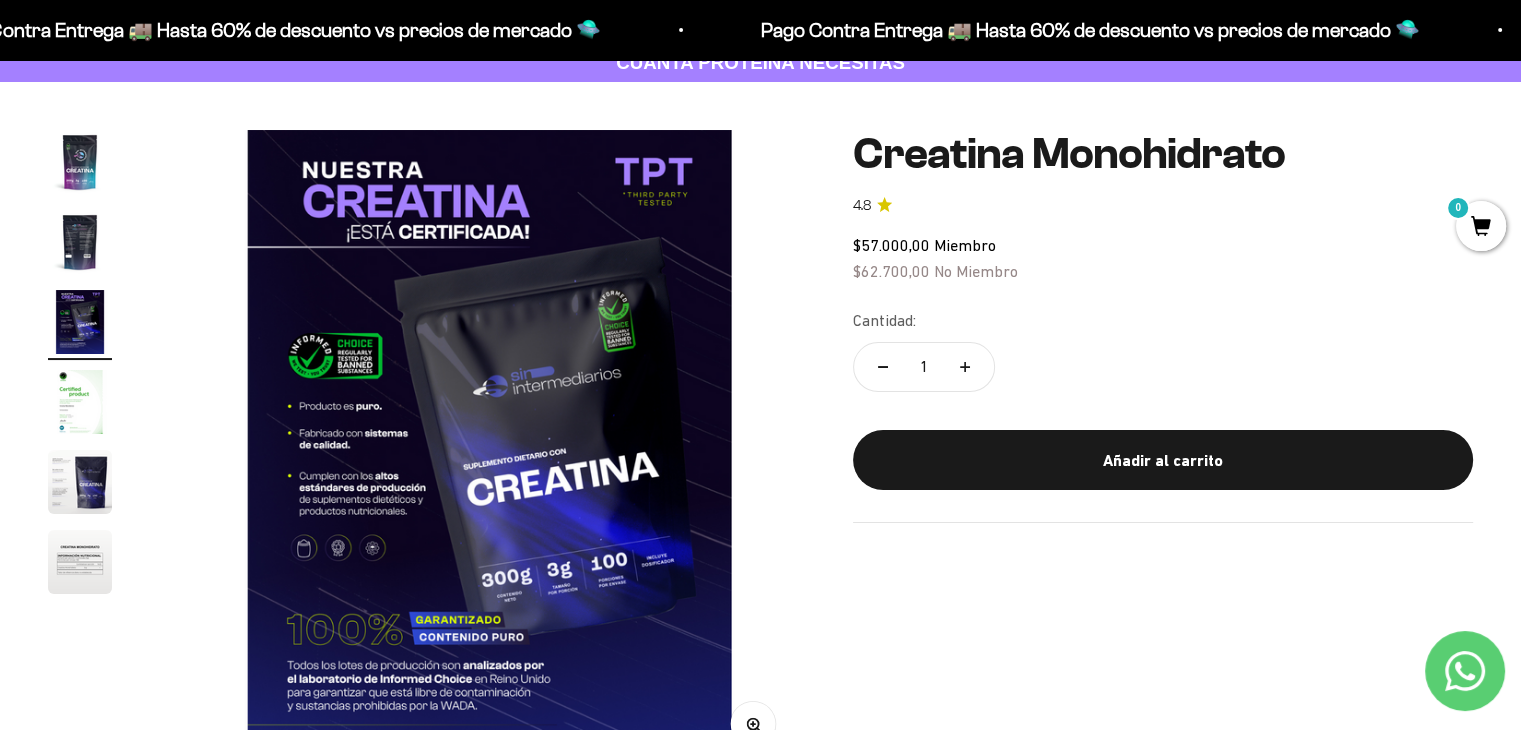 scroll, scrollTop: 0, scrollLeft: 1338, axis: horizontal 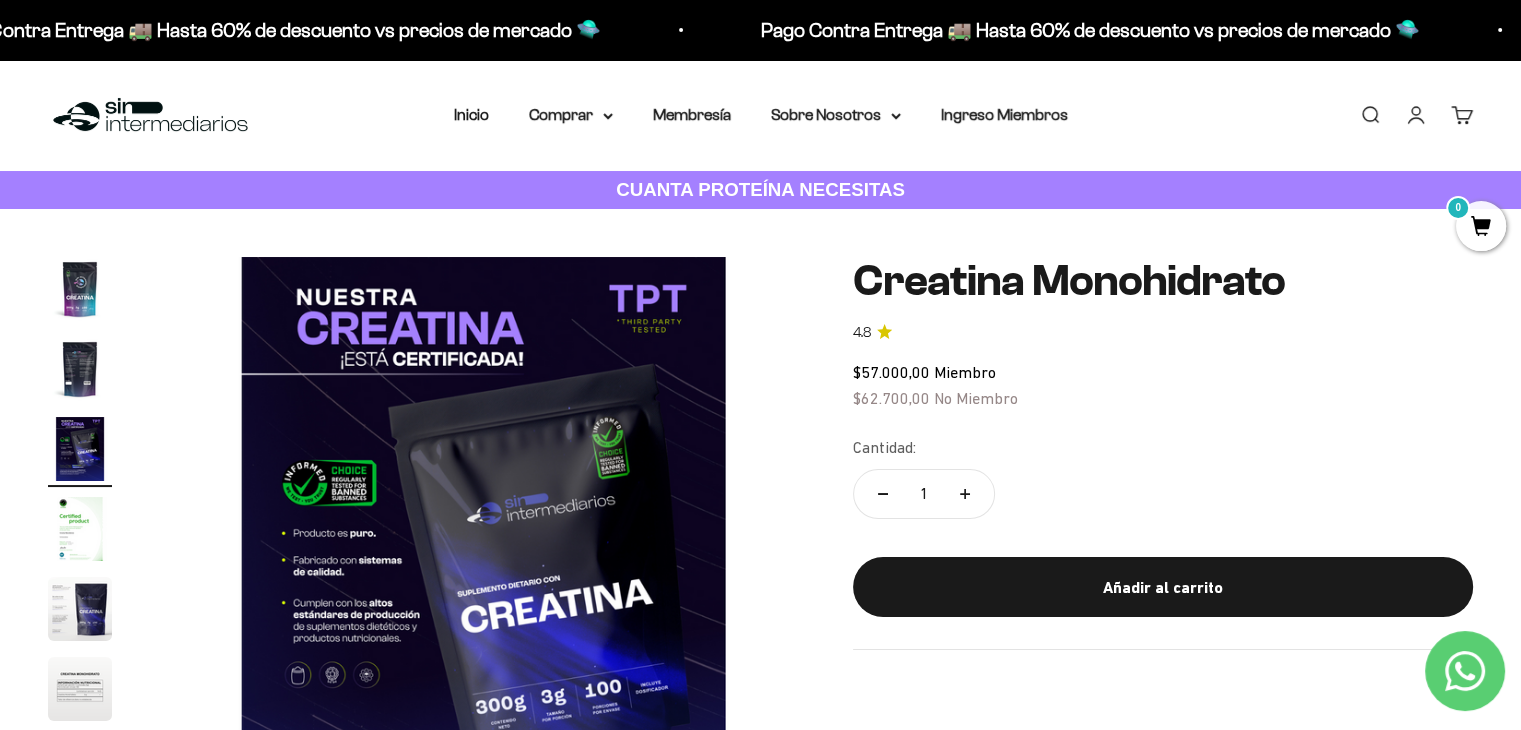 click on "Menú
Buscar
Inicio
Comprar
Proteínas
Ver Todos
Whey
Iso Vegan Pancakes Pre-Entreno 0" at bounding box center (760, 115) 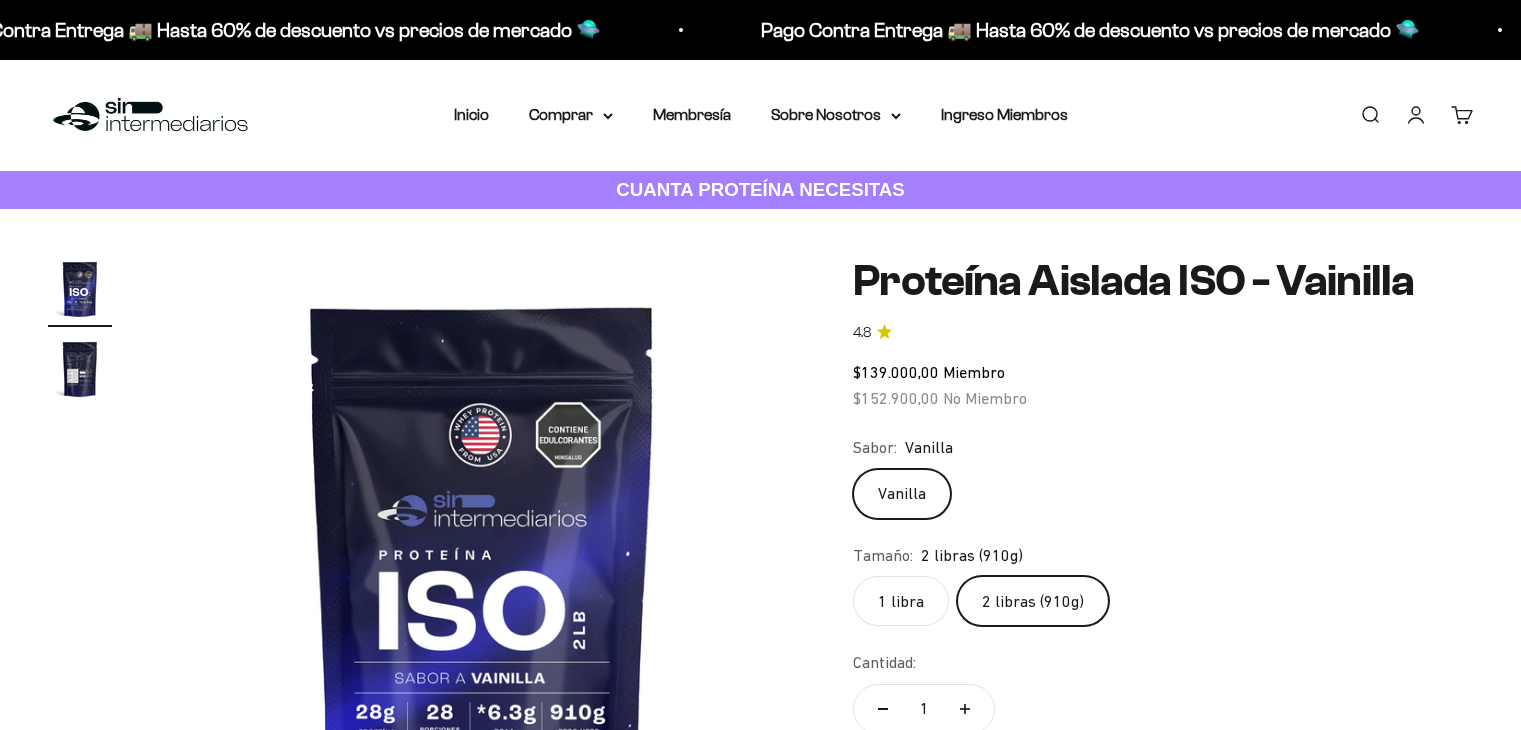 scroll, scrollTop: 0, scrollLeft: 0, axis: both 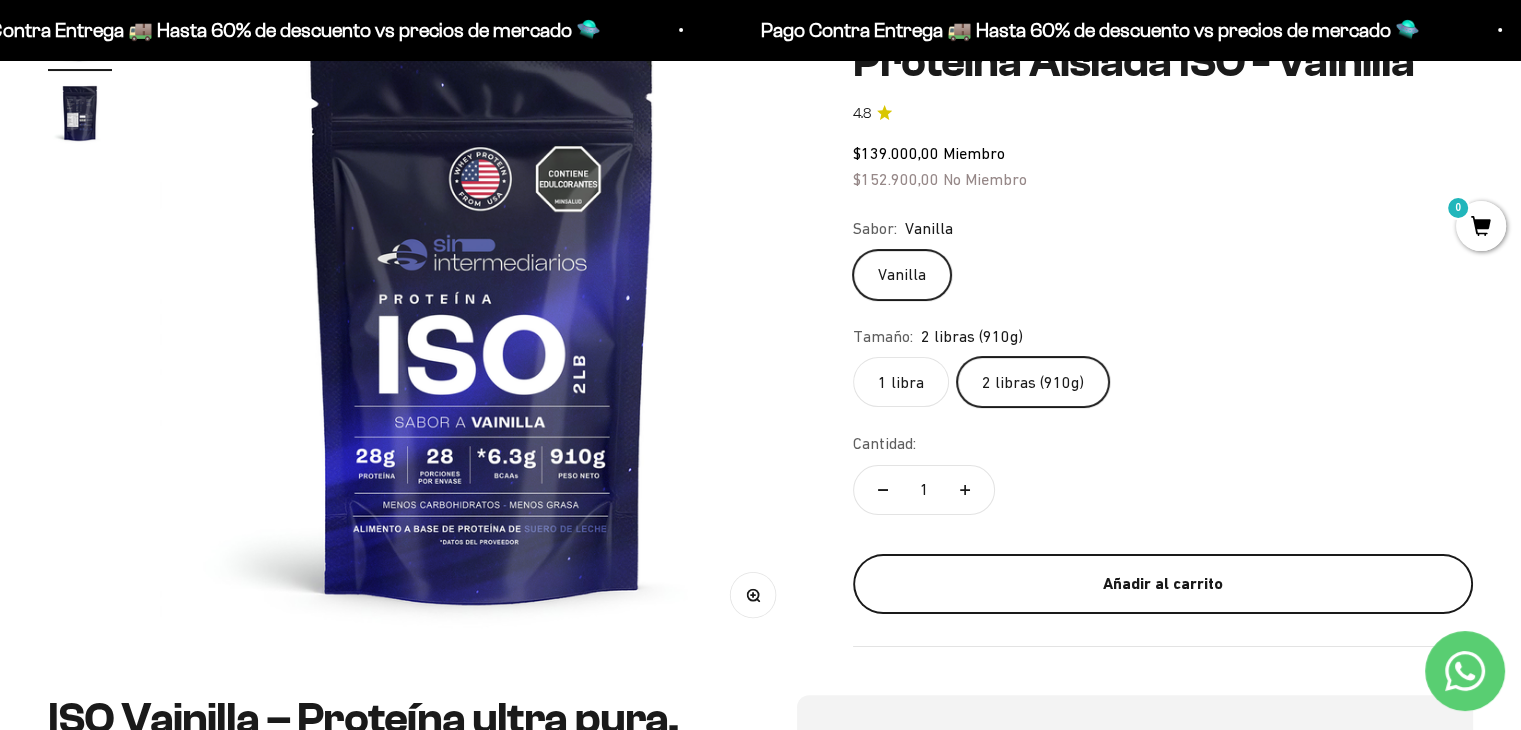 click on "Añadir al carrito" at bounding box center [1163, 584] 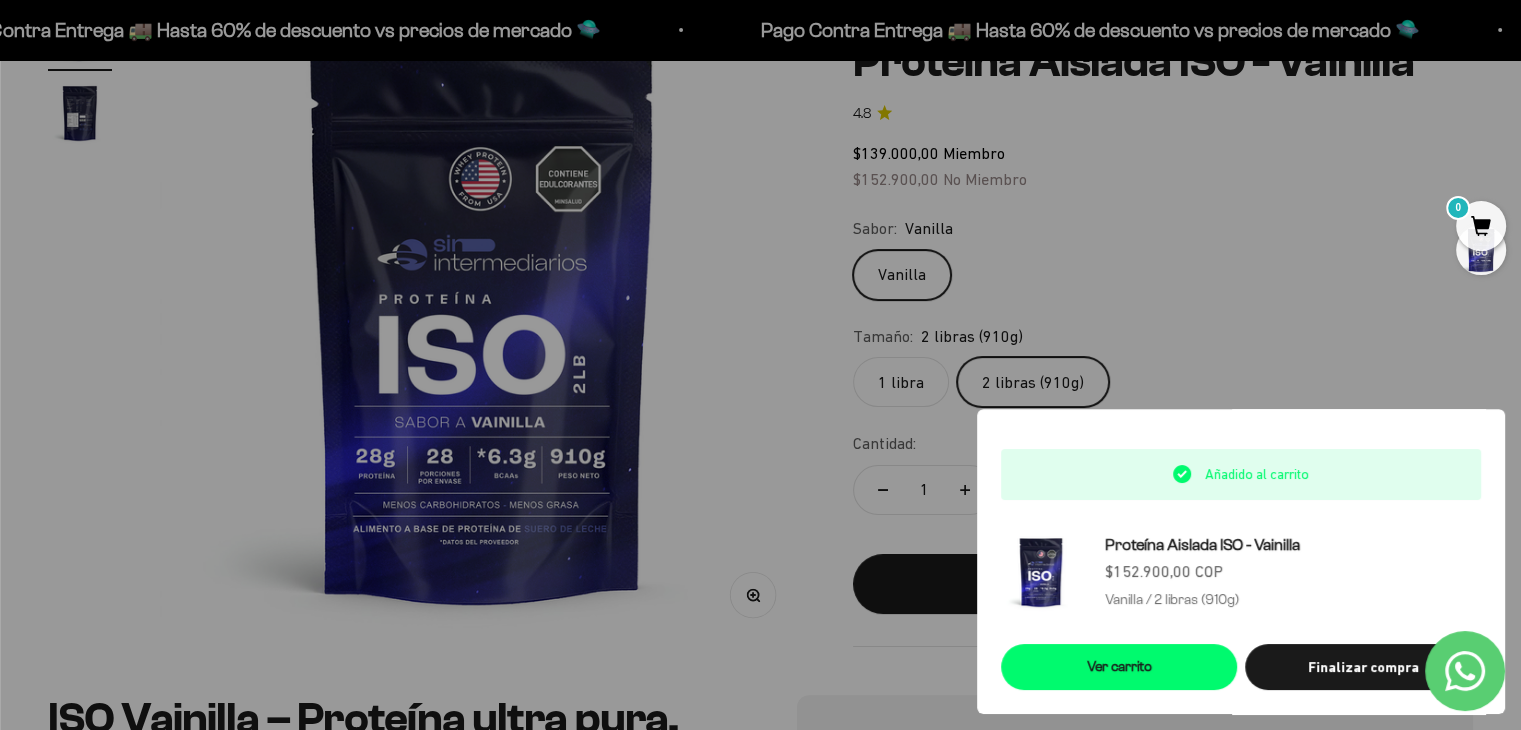 scroll, scrollTop: 148, scrollLeft: 0, axis: vertical 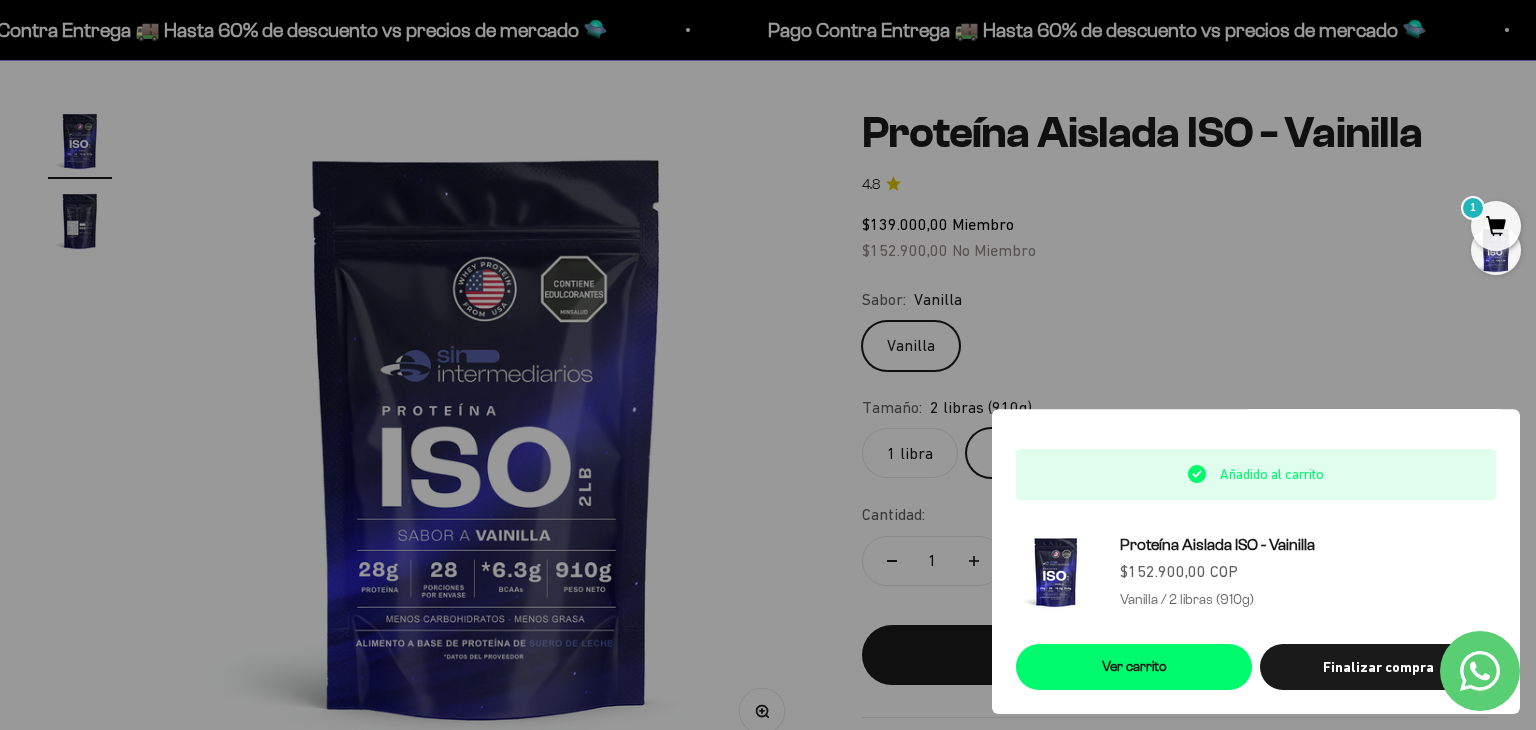 click at bounding box center [768, 365] 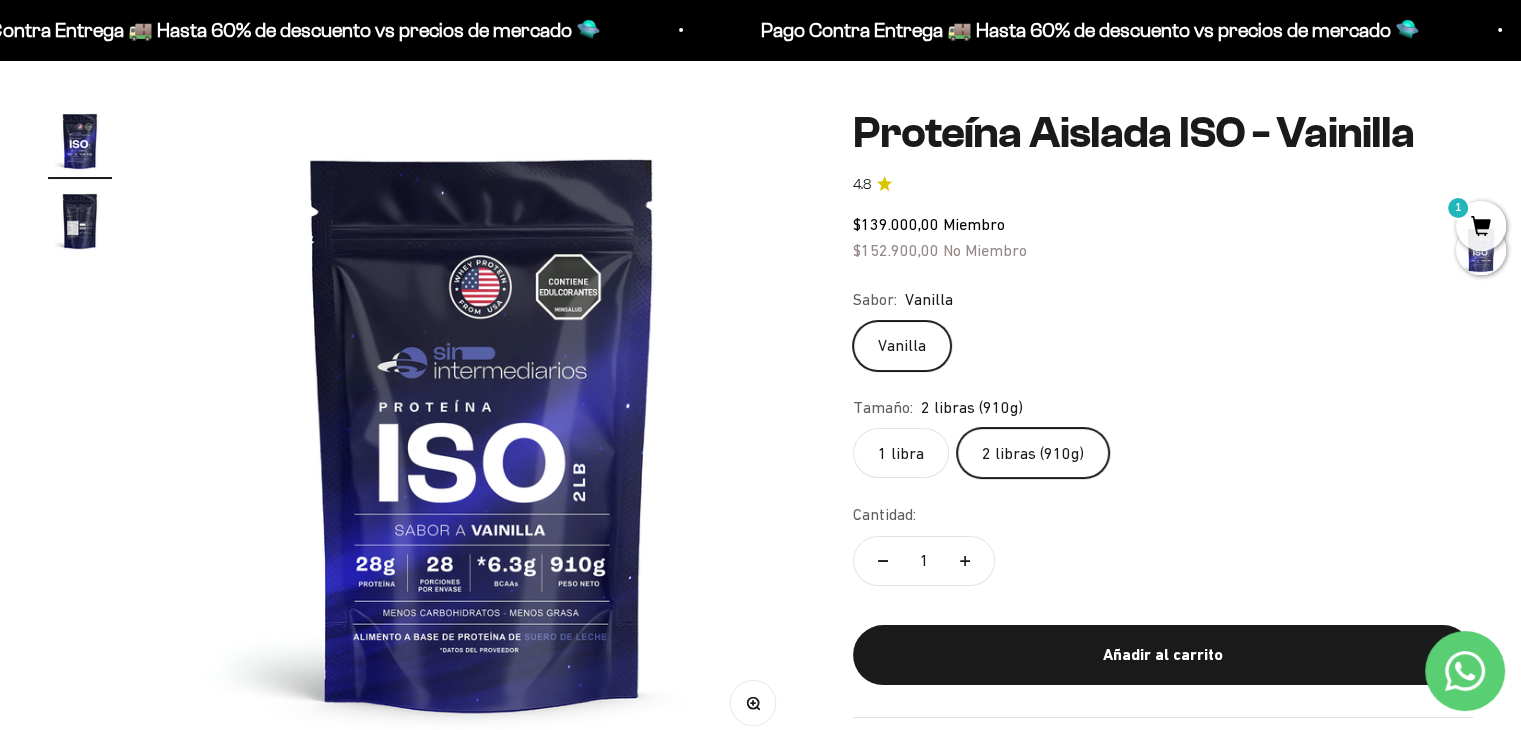 scroll, scrollTop: 0, scrollLeft: 0, axis: both 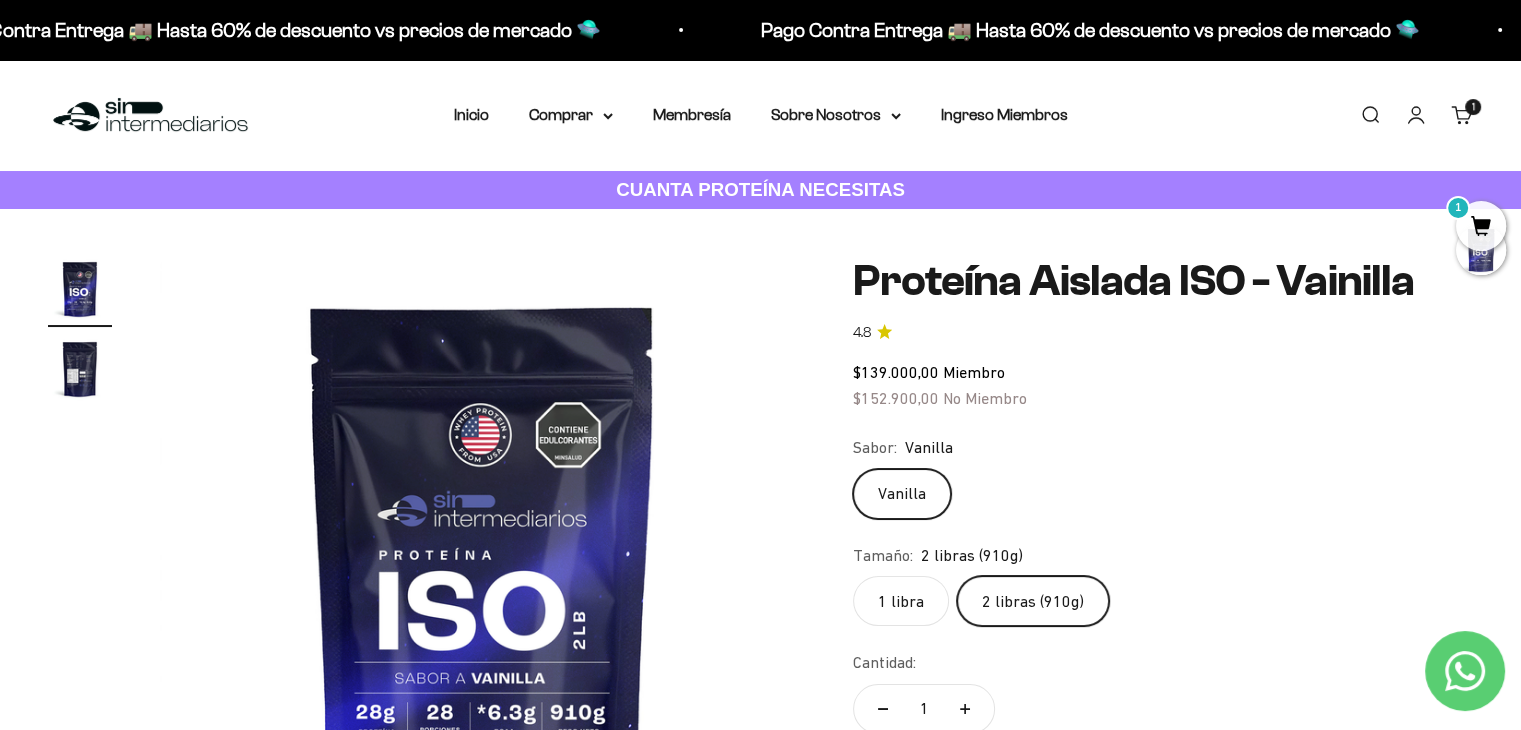 click on "Menú
Buscar
Inicio
Comprar
Proteínas
Ver Todos
Whey
Iso Vegan Pancakes Pre-Entreno 1" at bounding box center [760, 115] 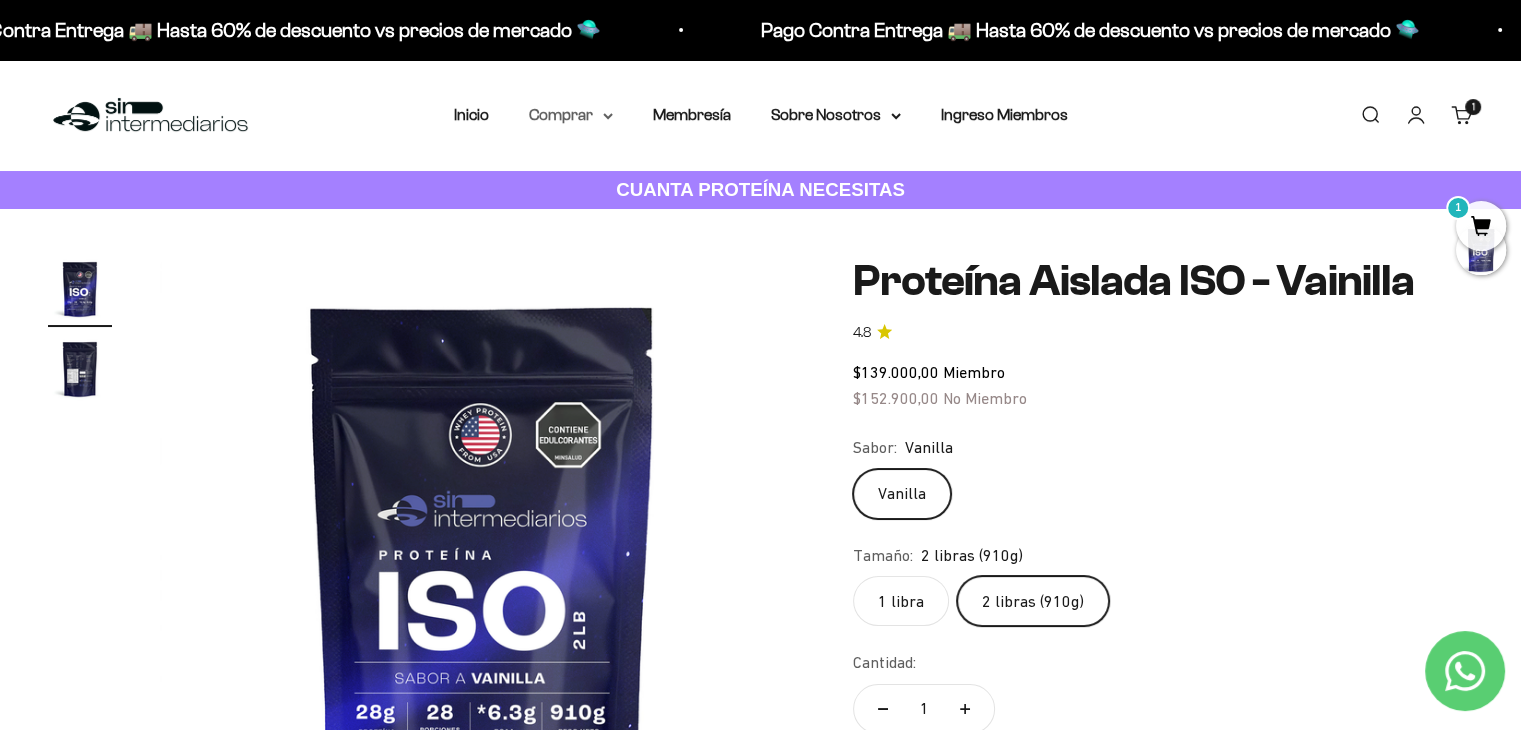 click on "Comprar" at bounding box center [571, 115] 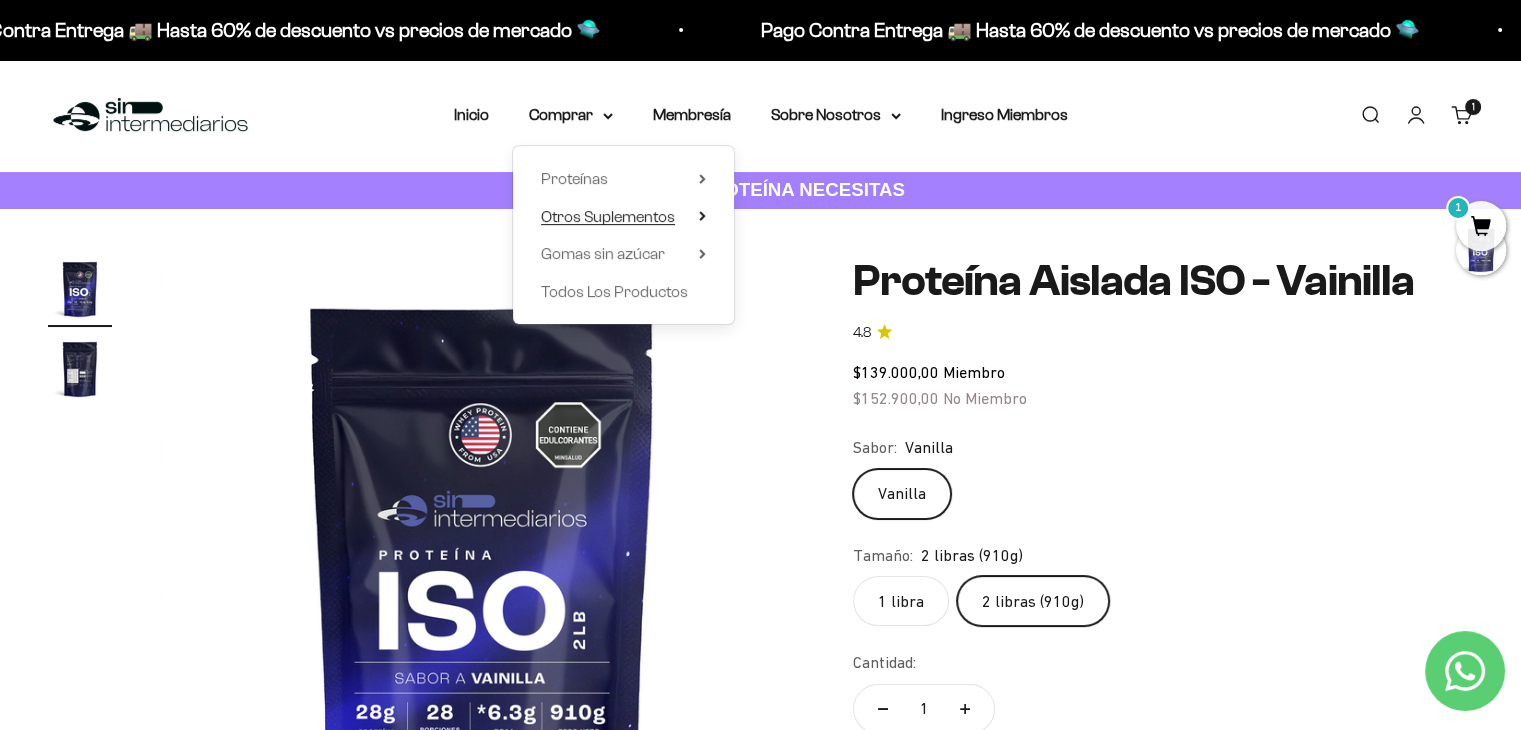 click on "Otros Suplementos" at bounding box center [608, 216] 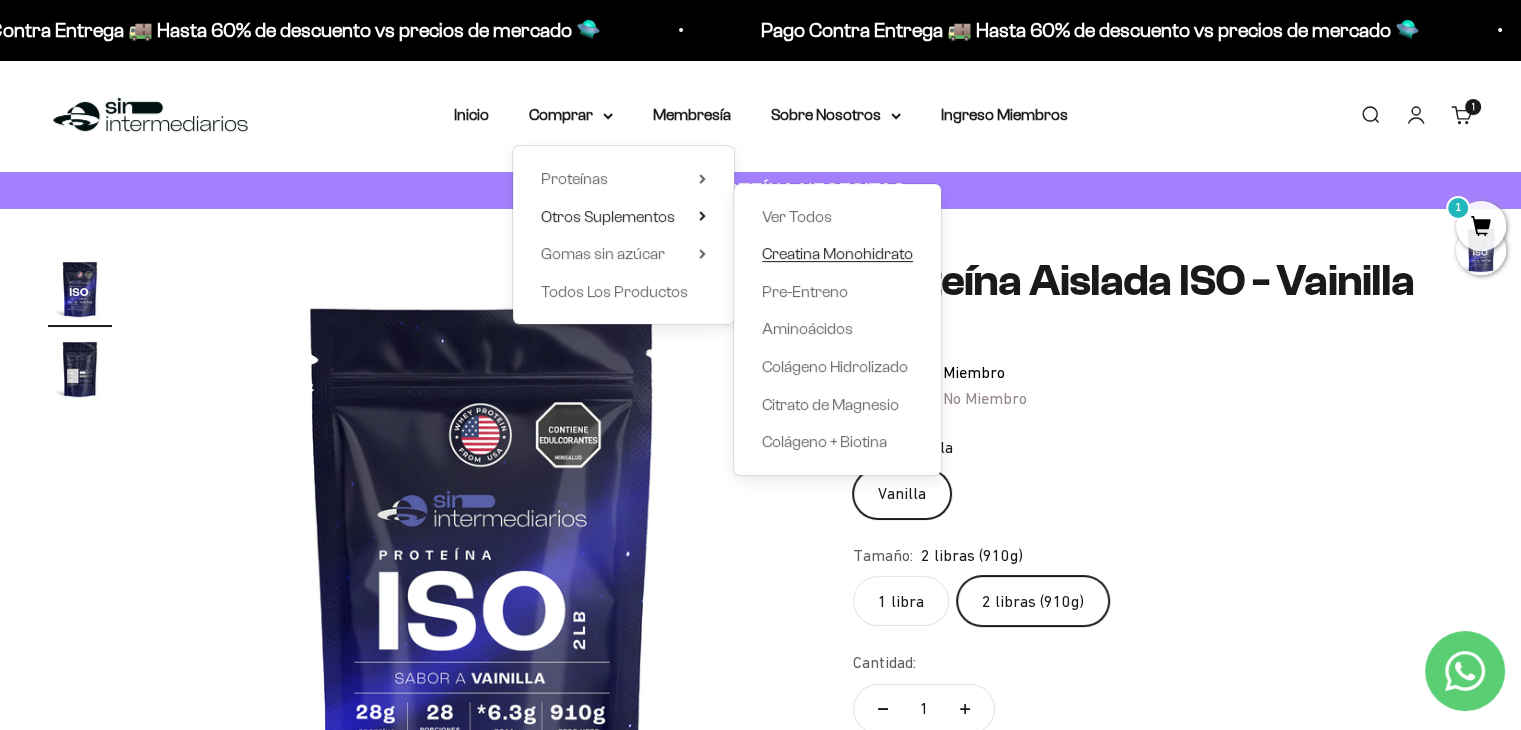 click on "Creatina Monohidrato" at bounding box center [837, 253] 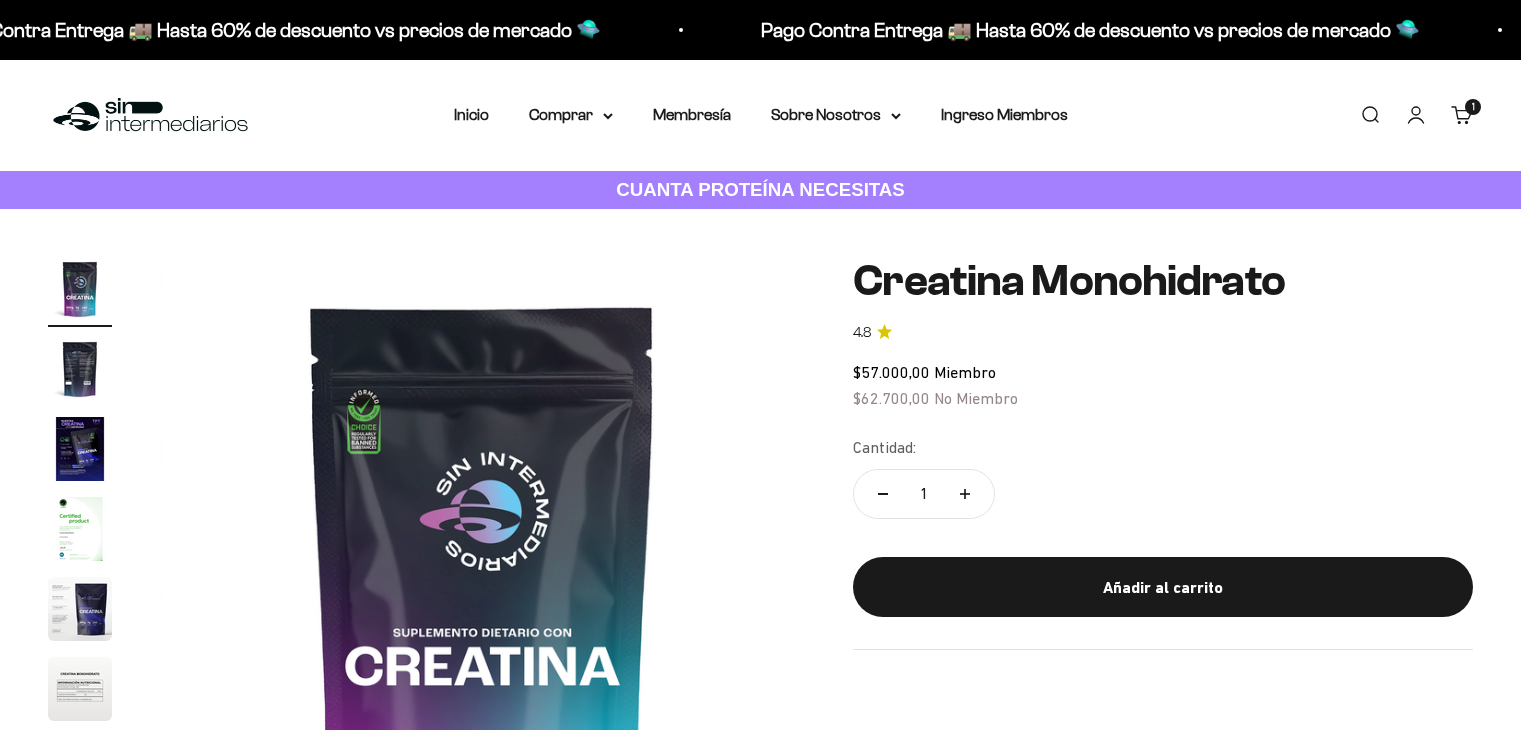 scroll, scrollTop: 0, scrollLeft: 0, axis: both 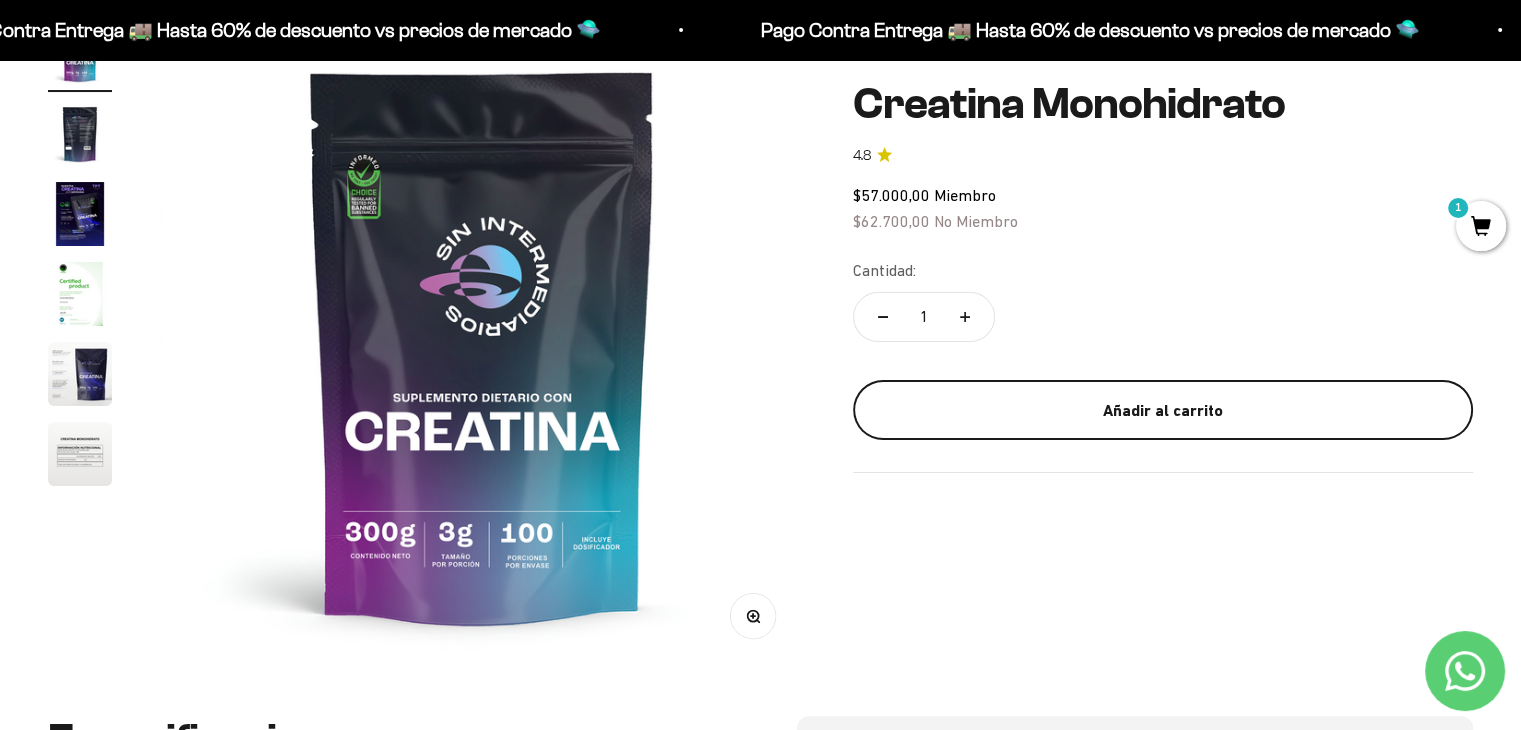 click on "Añadir al carrito" at bounding box center (1163, 410) 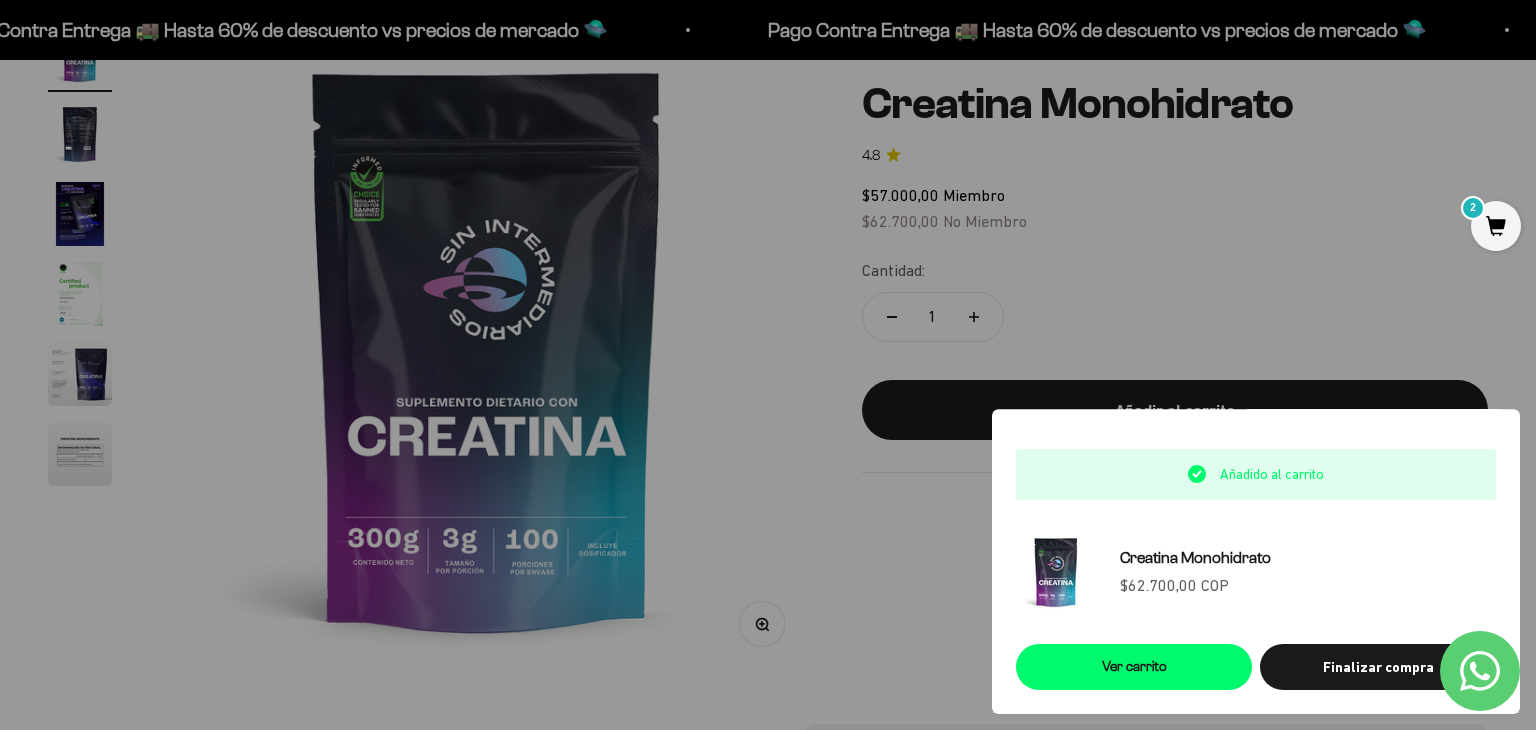 click on "2" at bounding box center (1496, 226) 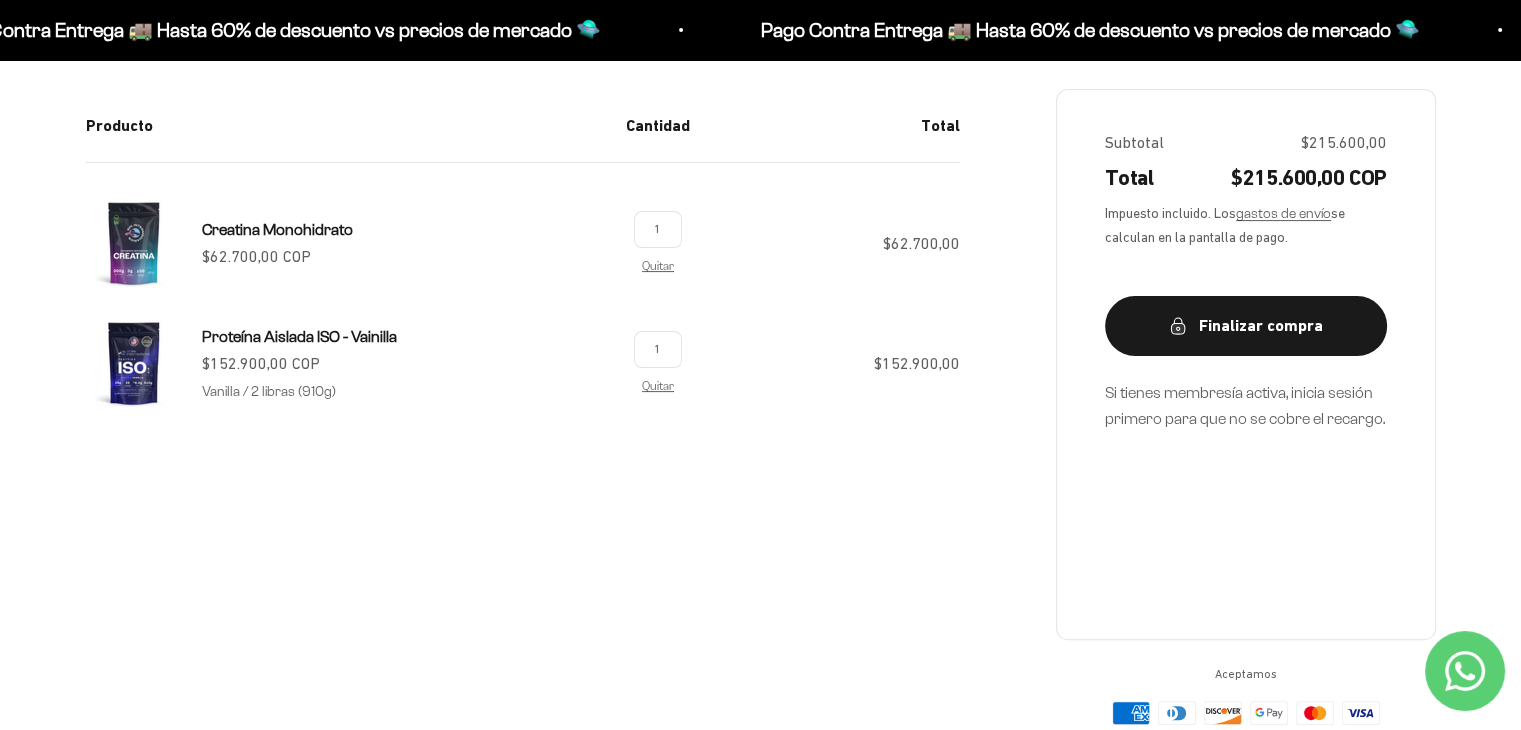 scroll, scrollTop: 378, scrollLeft: 0, axis: vertical 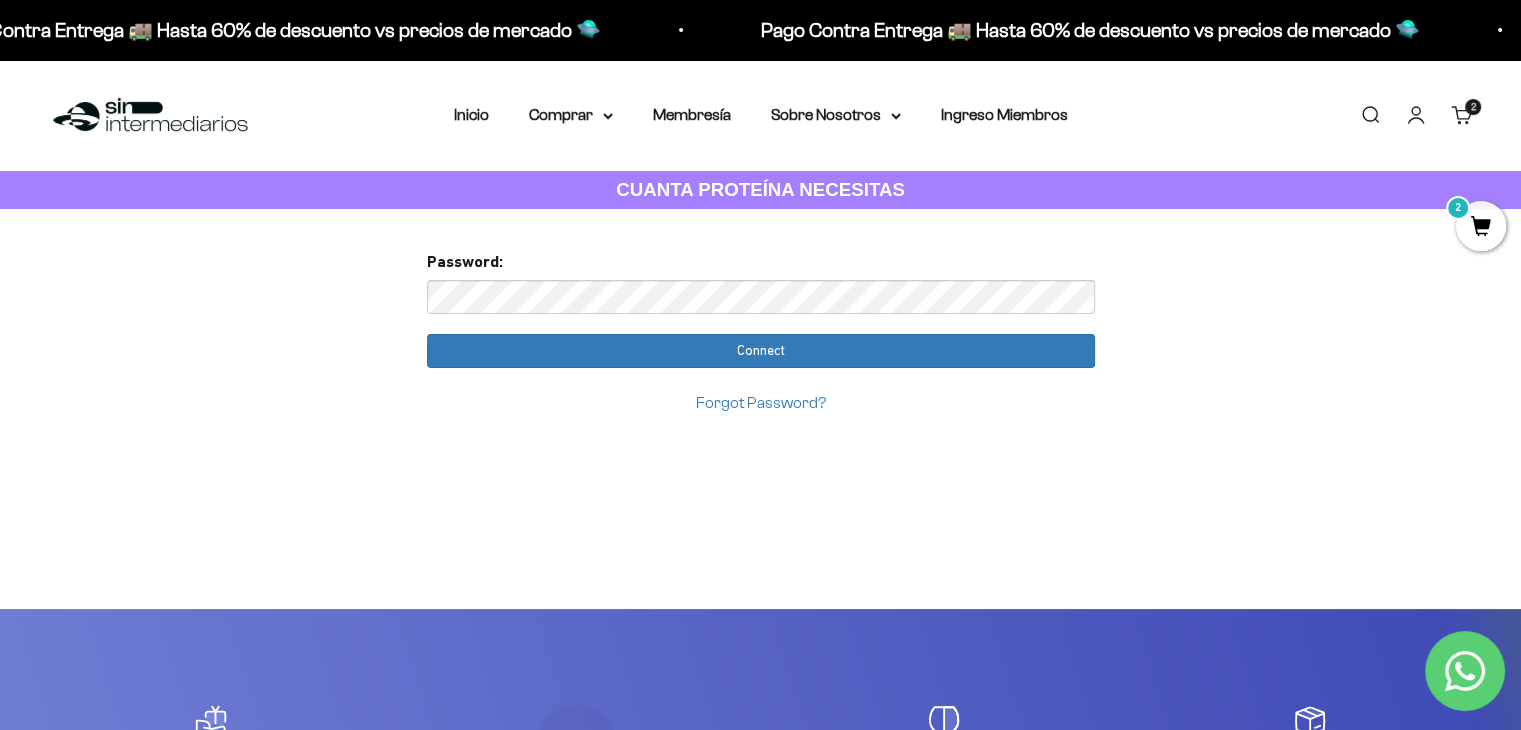 click on "Password:
Connect
Forgot Password?" at bounding box center (761, 332) 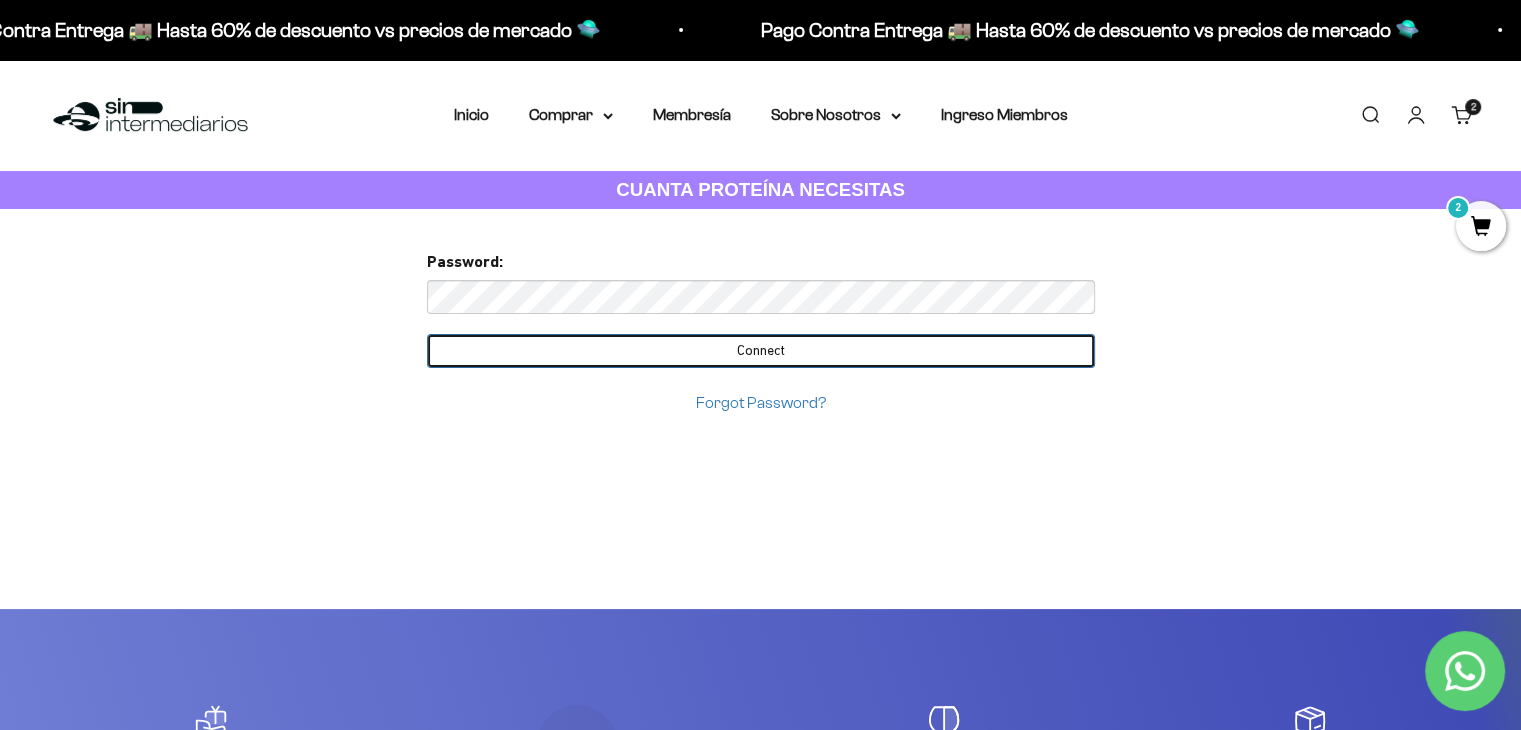 click on "Connect" at bounding box center (761, 351) 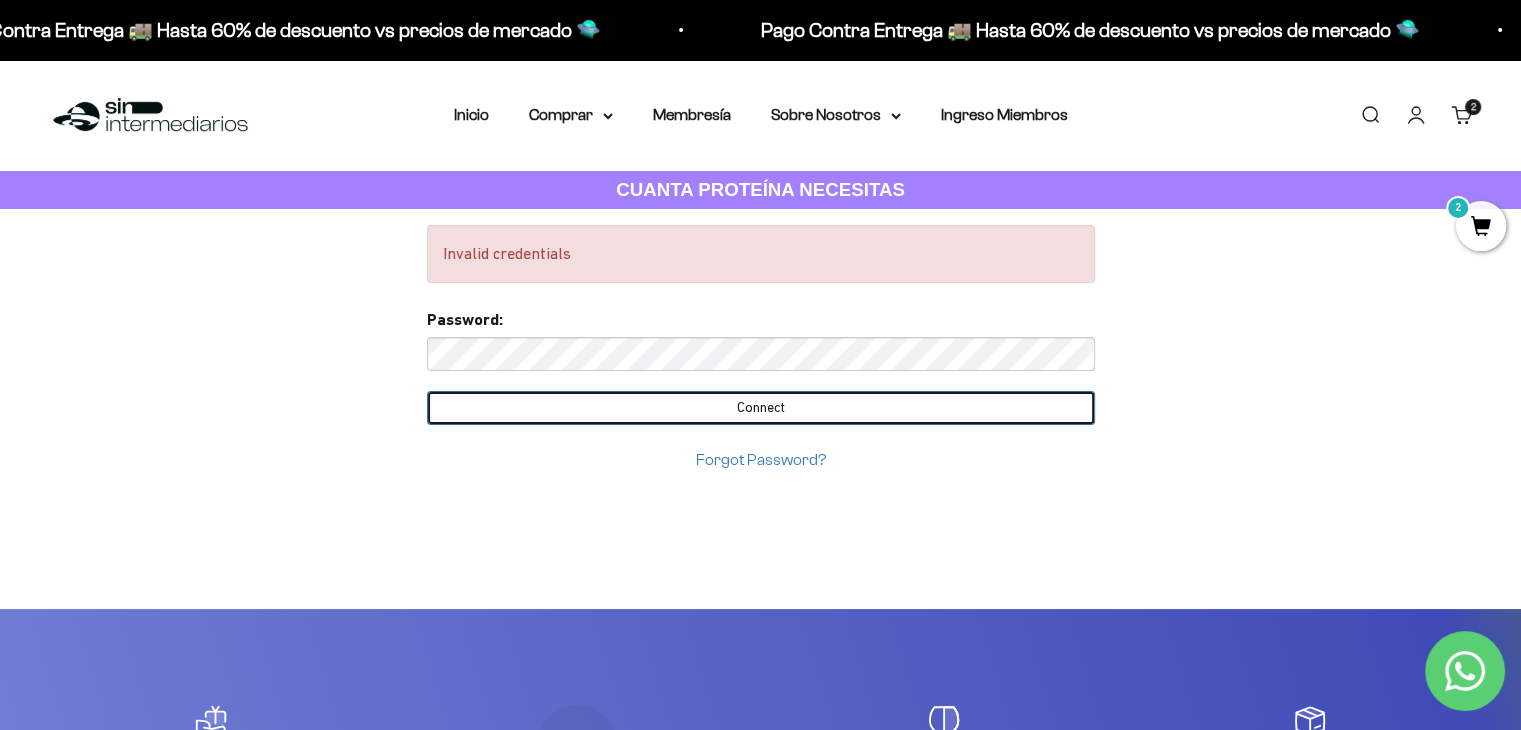 click on "Connect" at bounding box center (761, 408) 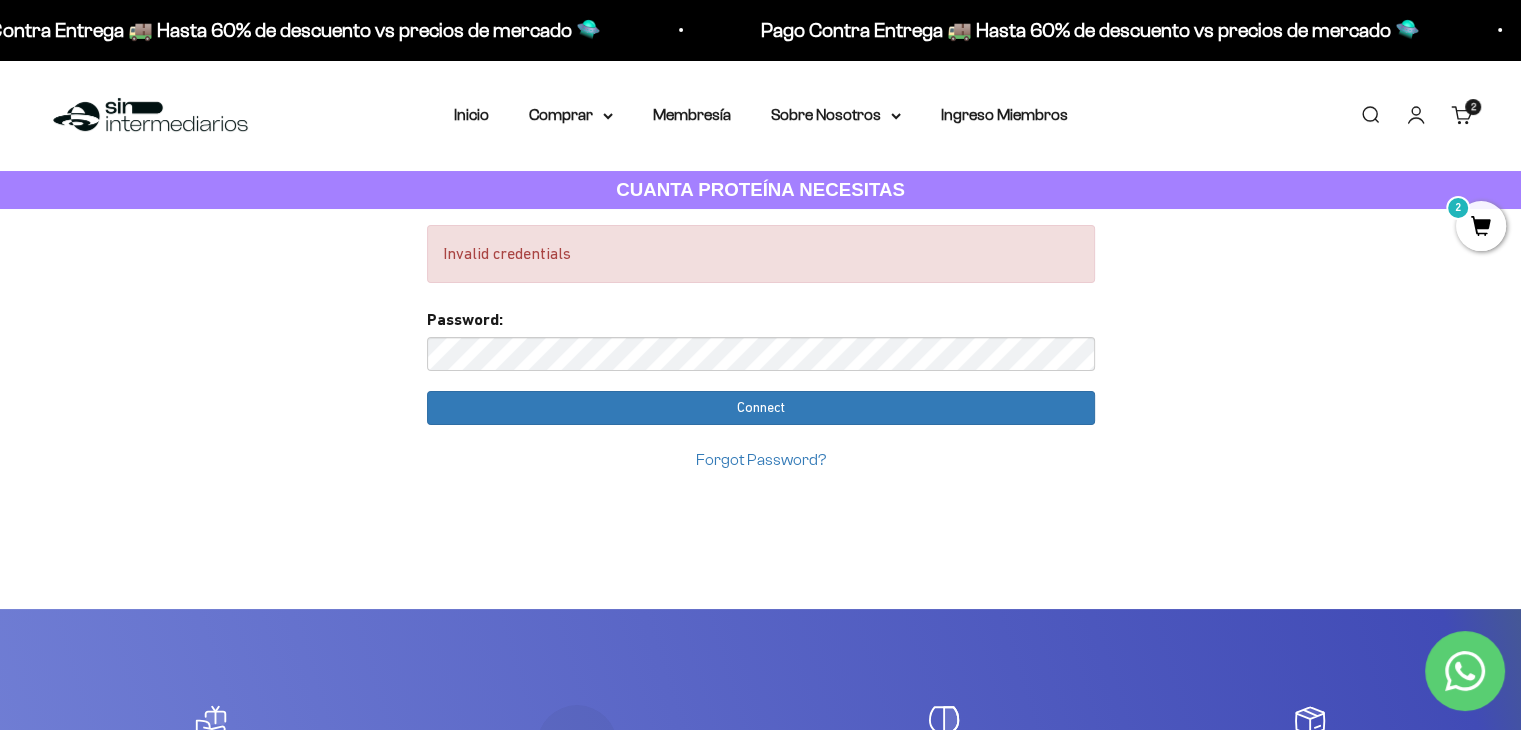 click on "Forgot Password?" at bounding box center (761, 459) 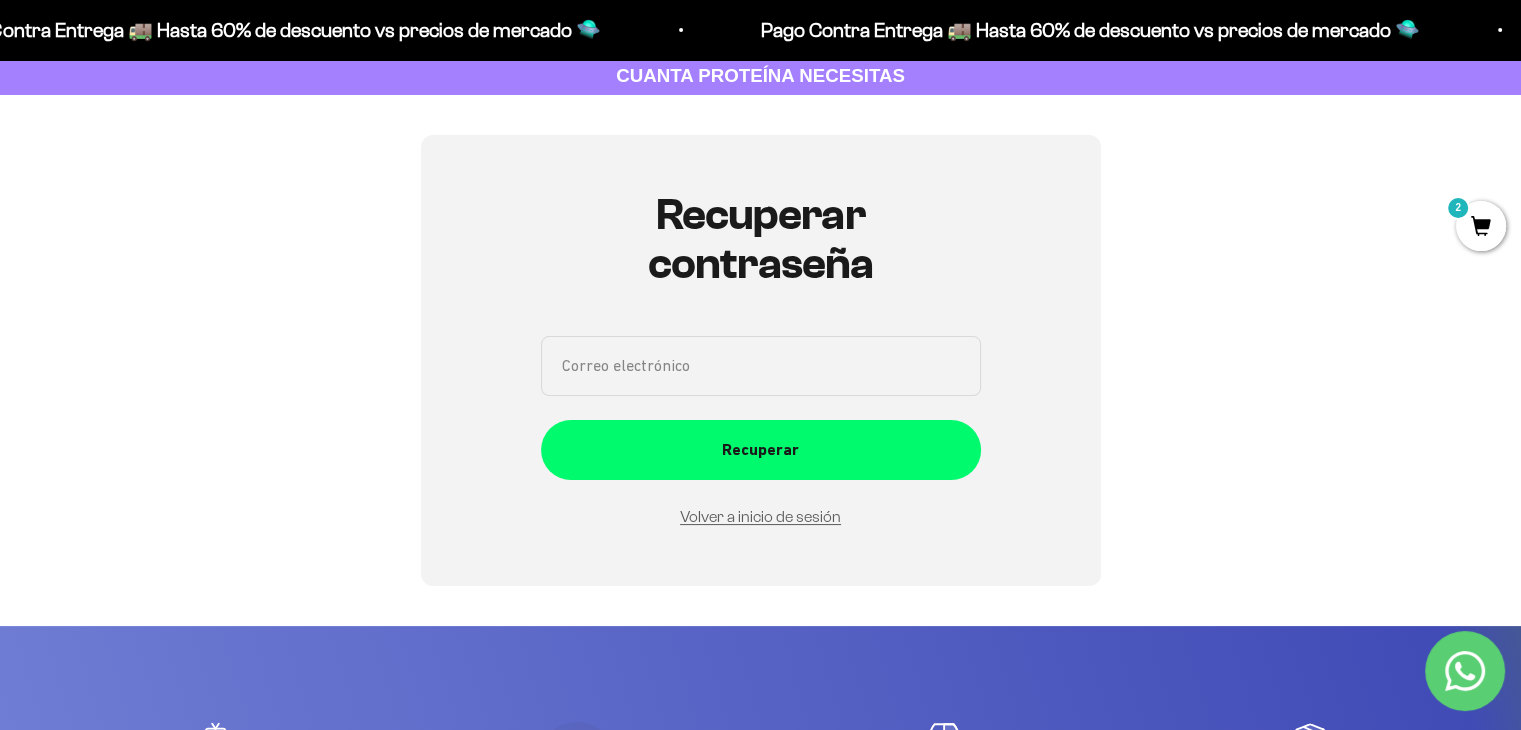 click on "Correo electrónico" at bounding box center (761, 366) 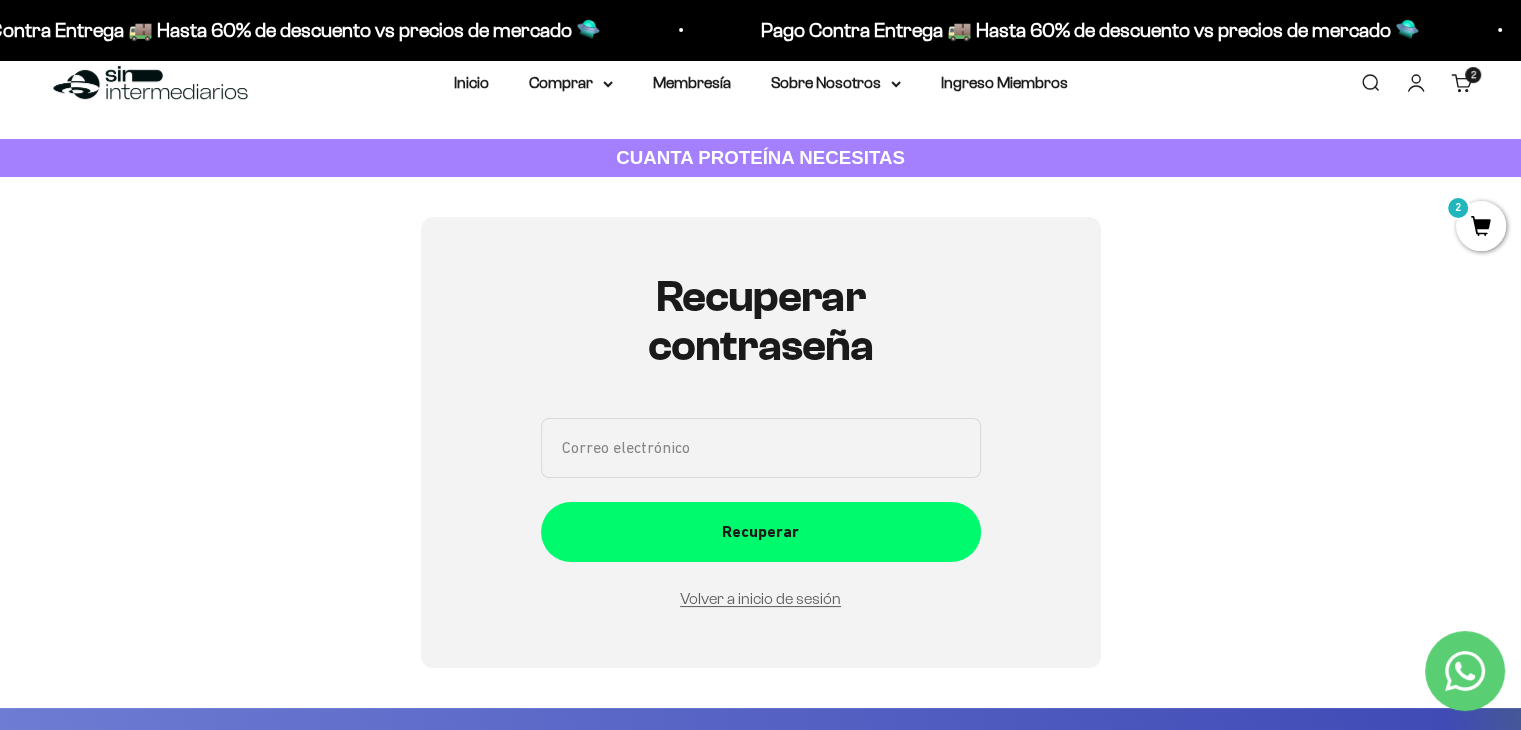 scroll, scrollTop: 0, scrollLeft: 0, axis: both 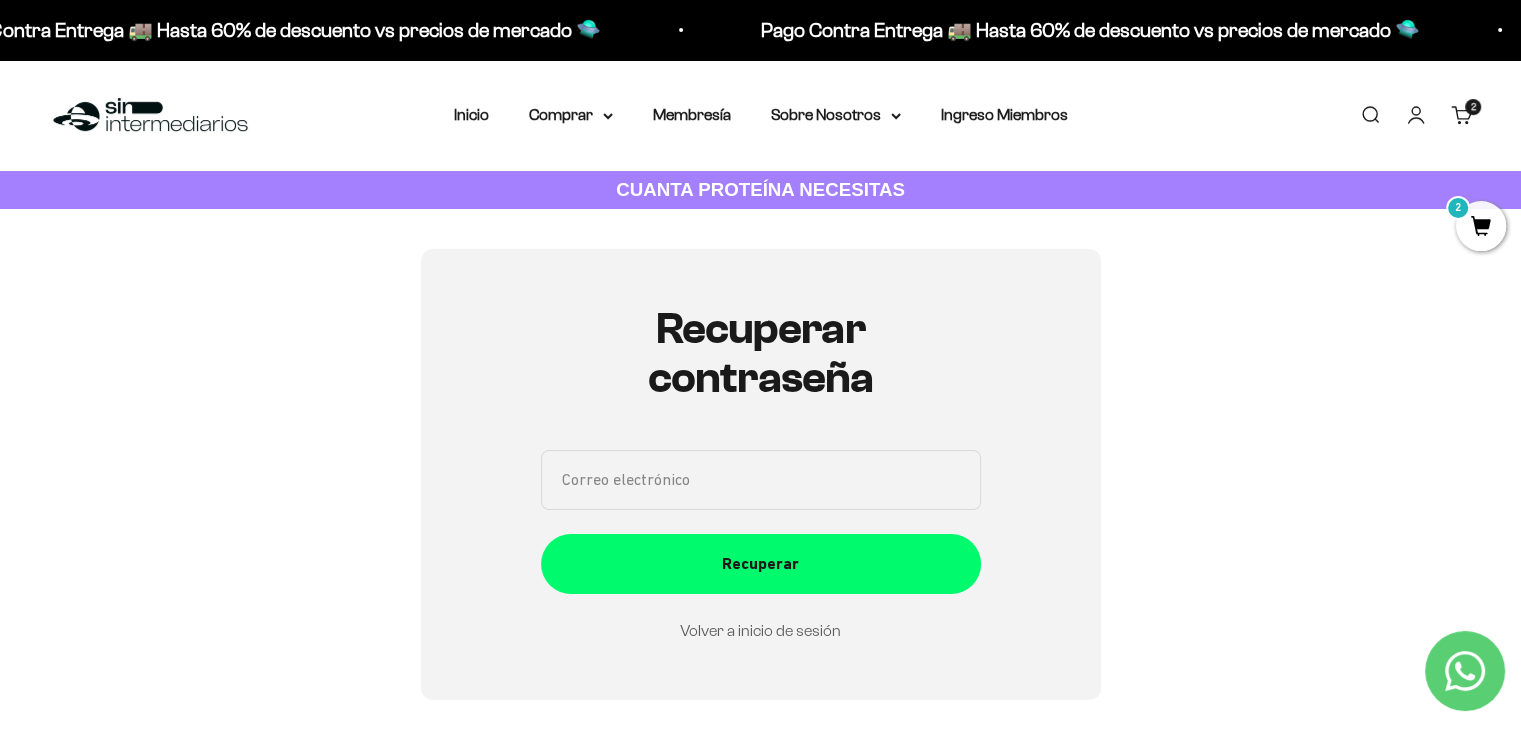 click on "Volver a inicio de sesión" at bounding box center (760, 630) 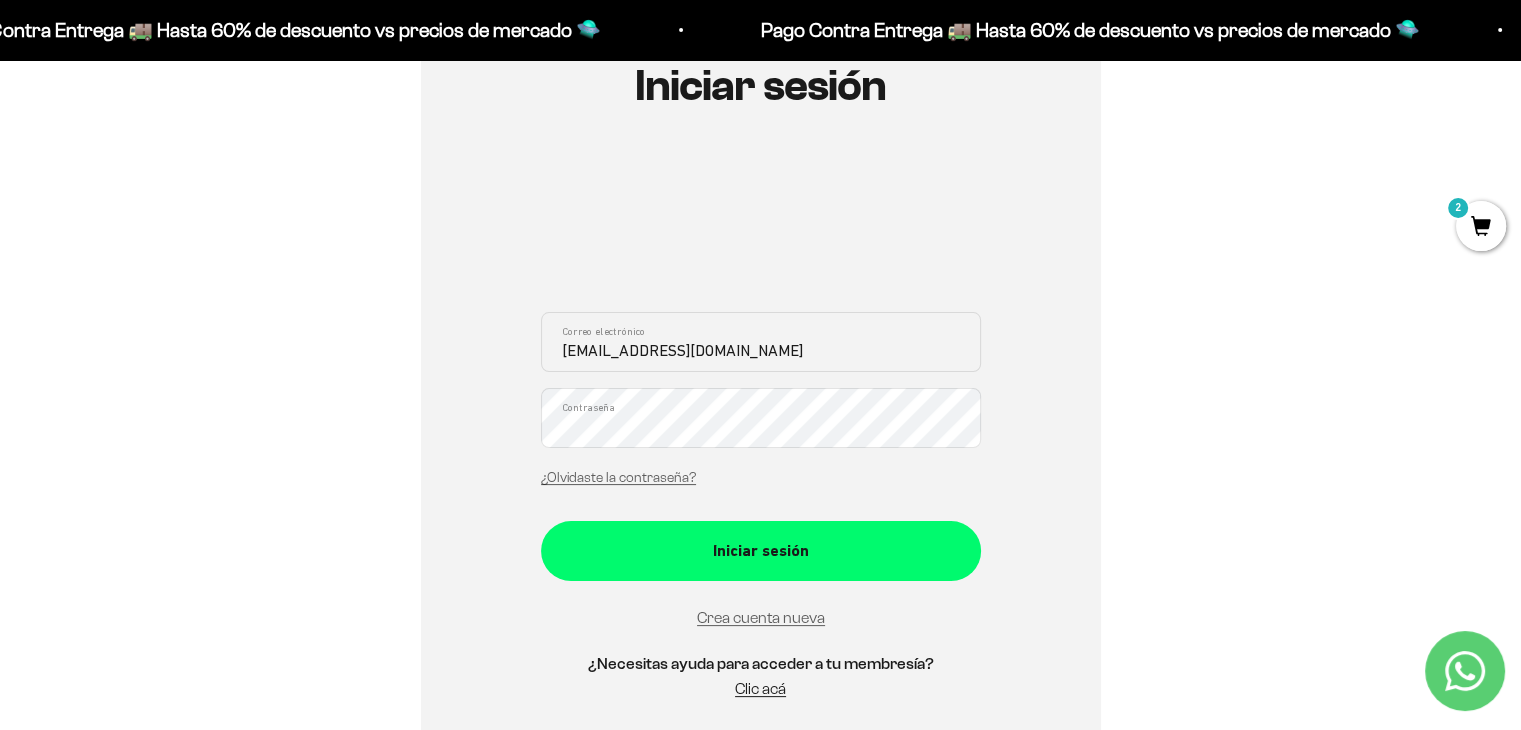 scroll, scrollTop: 264, scrollLeft: 0, axis: vertical 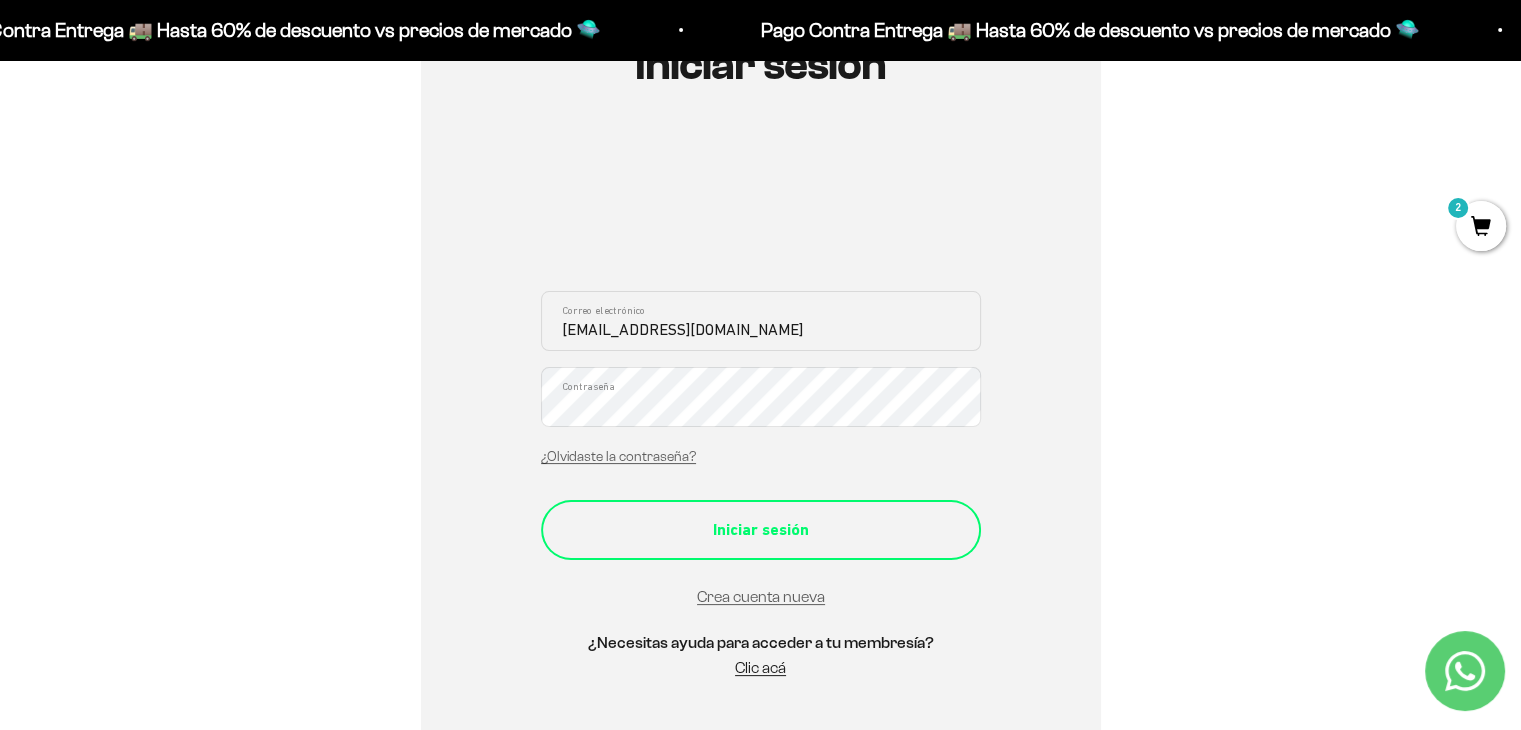click on "Iniciar sesión" at bounding box center (761, 530) 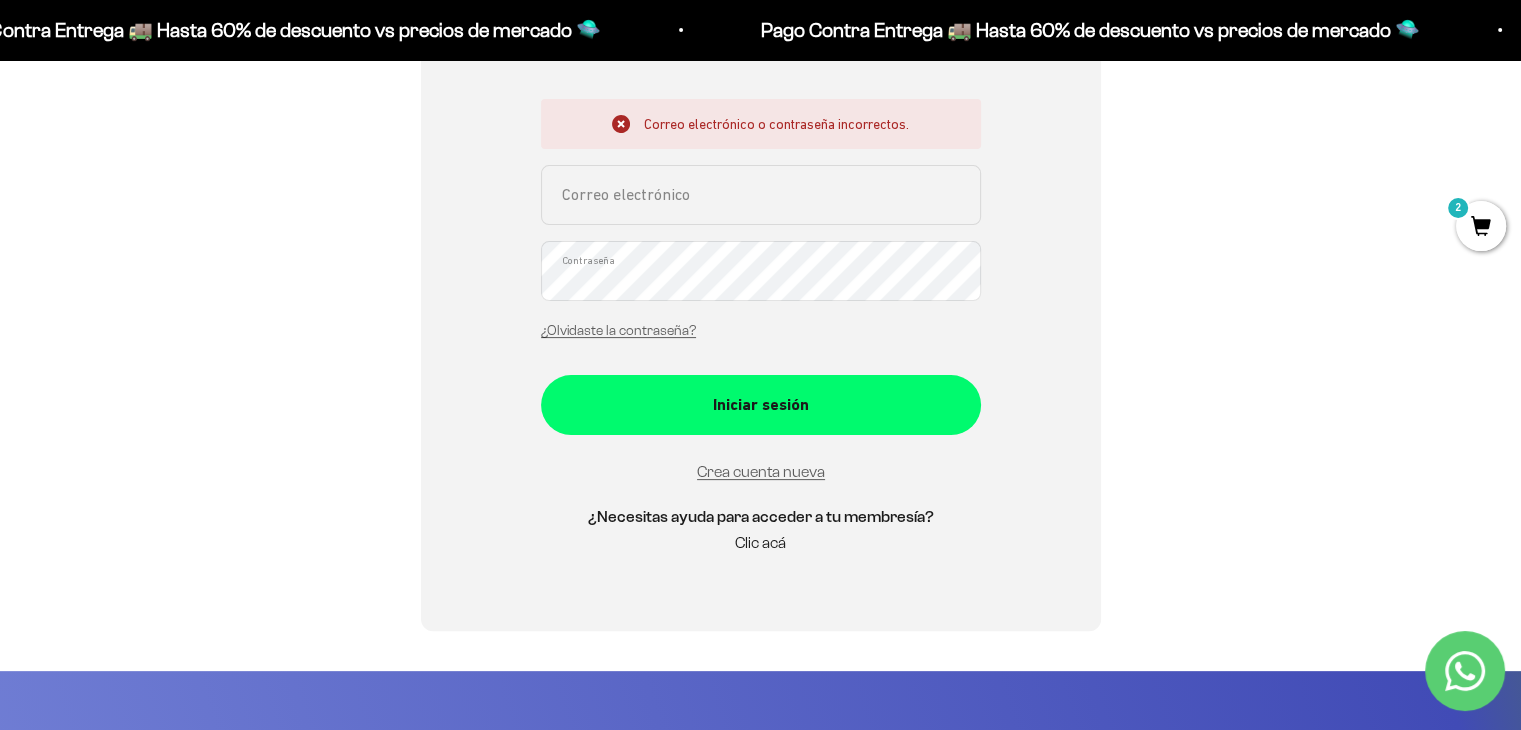 scroll, scrollTop: 335, scrollLeft: 0, axis: vertical 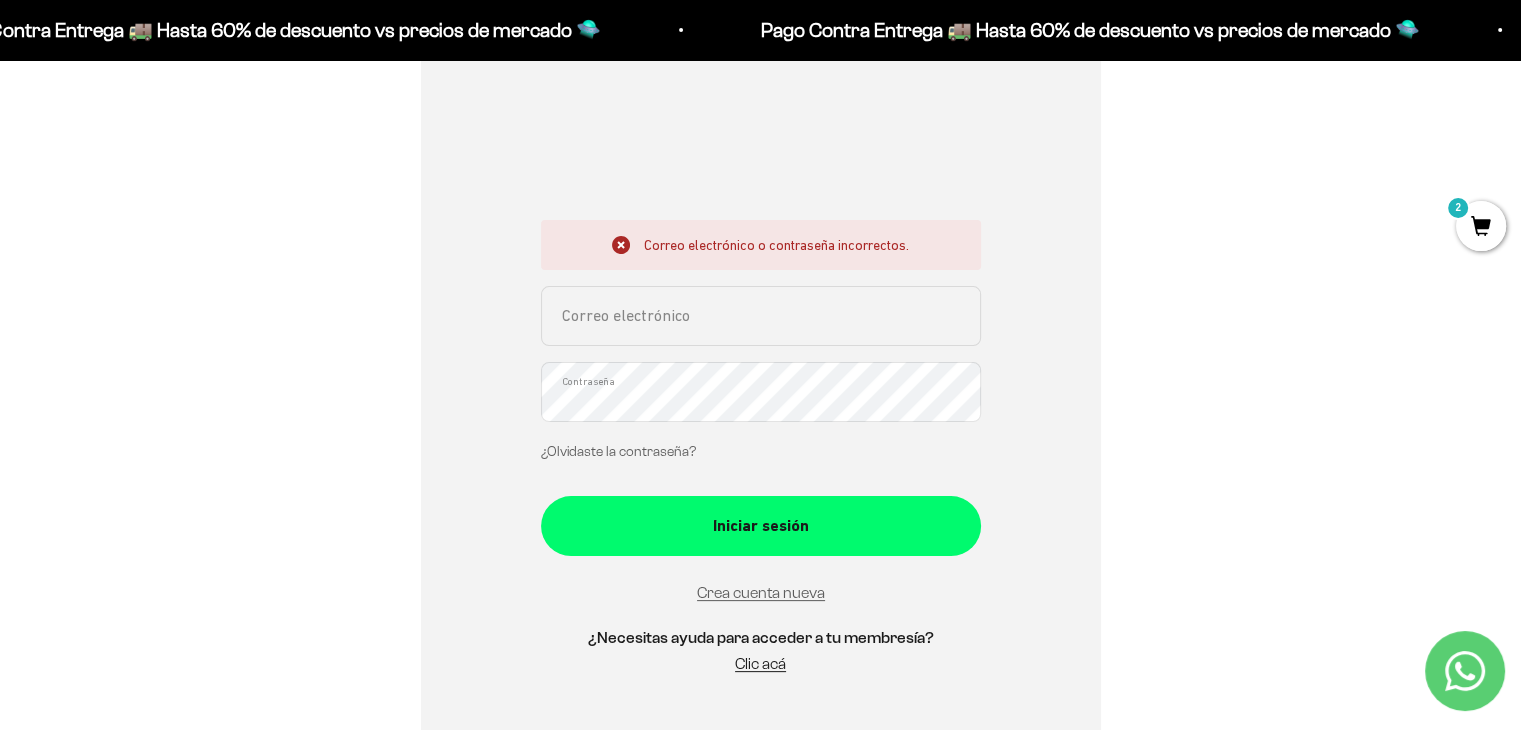type on "[EMAIL_ADDRESS][DOMAIN_NAME]" 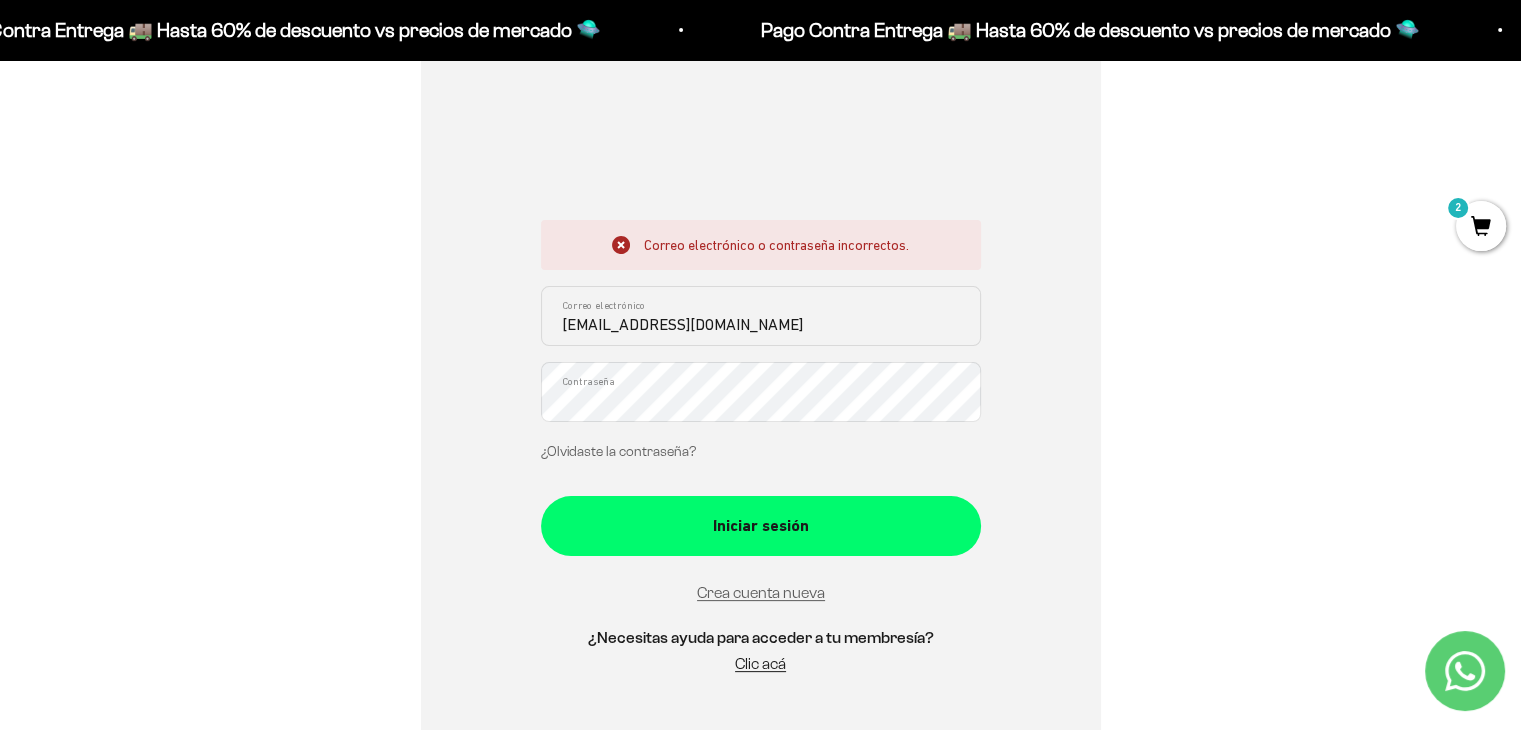 click on "¿Olvidaste la contraseña?" at bounding box center (618, 451) 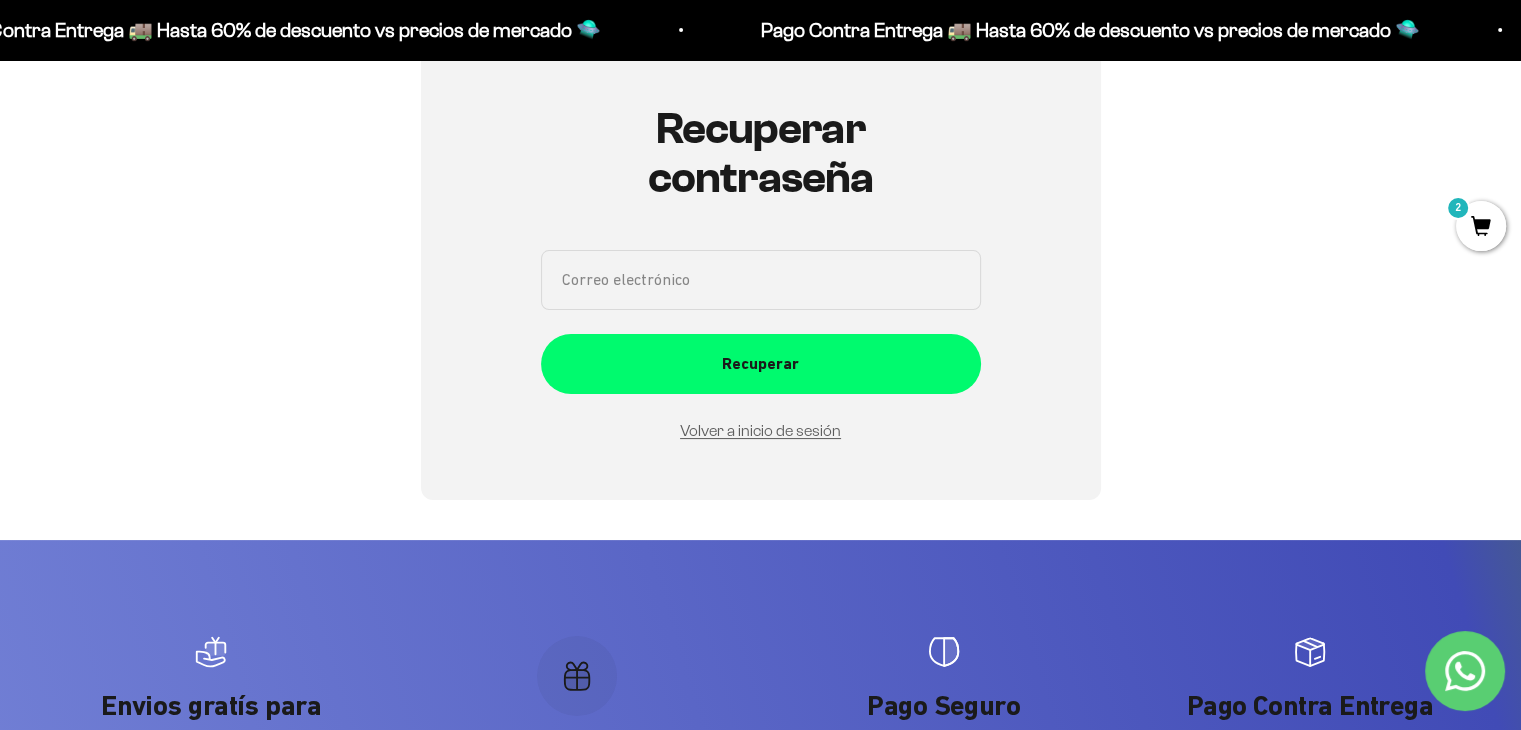 scroll, scrollTop: 195, scrollLeft: 0, axis: vertical 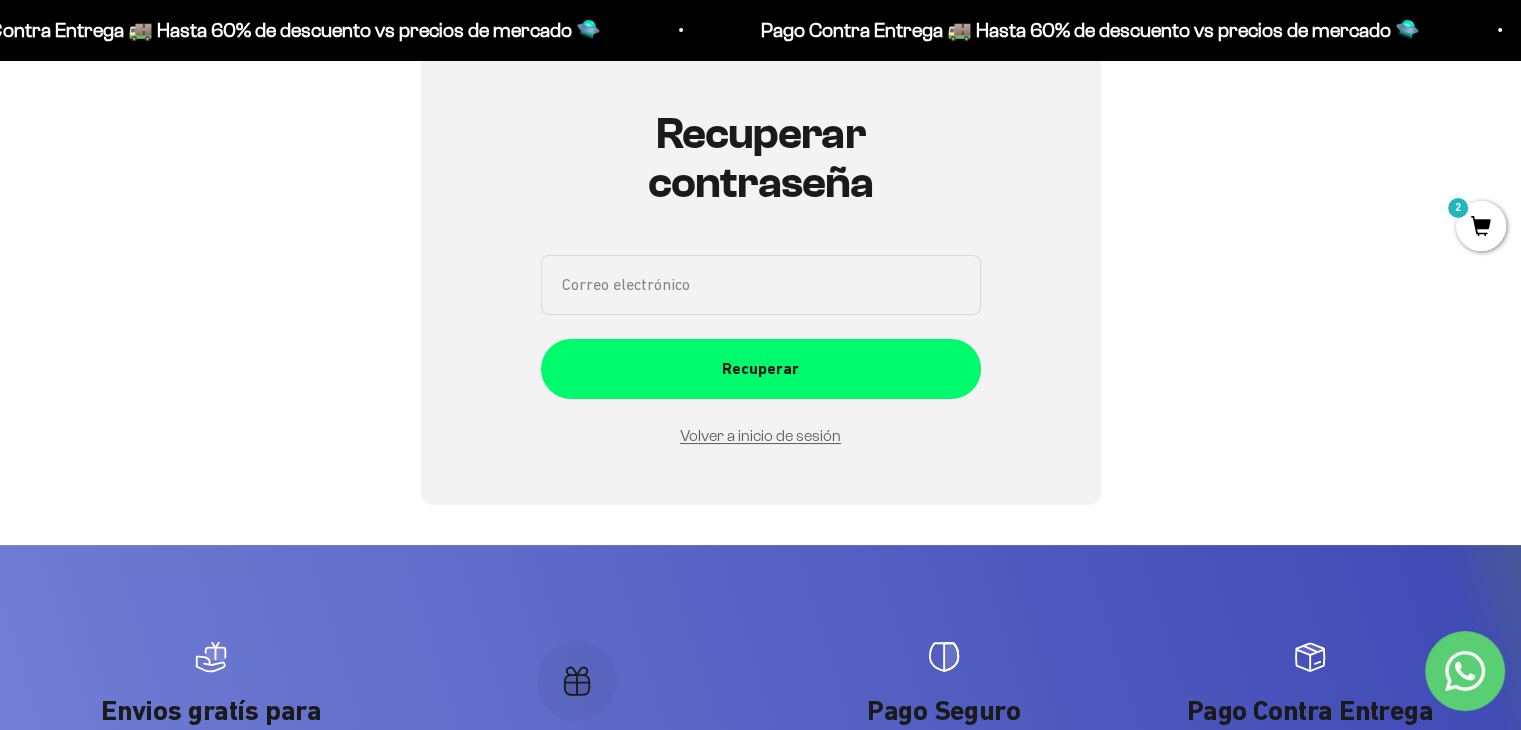 click on "Correo electrónico" at bounding box center (761, 285) 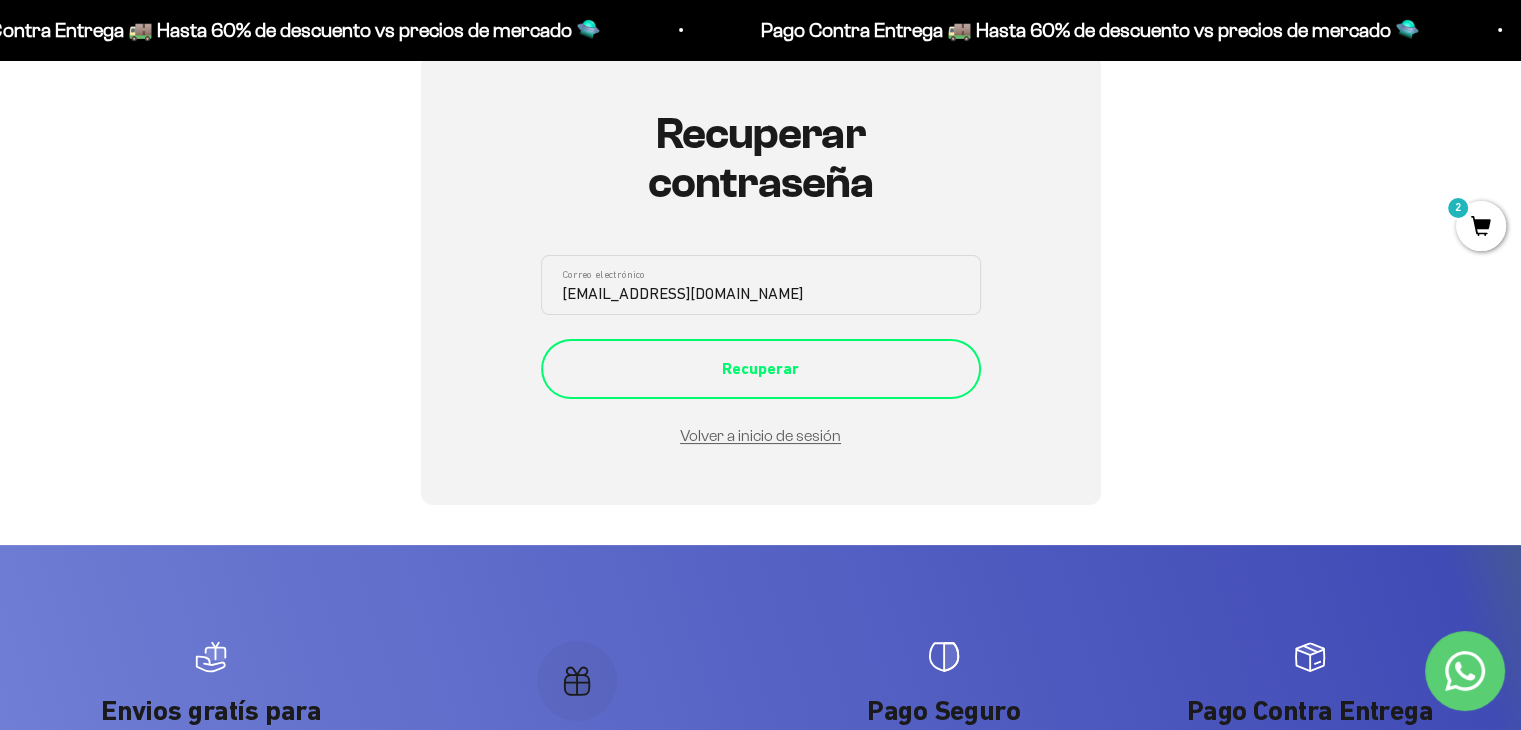 click on "Recuperar" at bounding box center [761, 369] 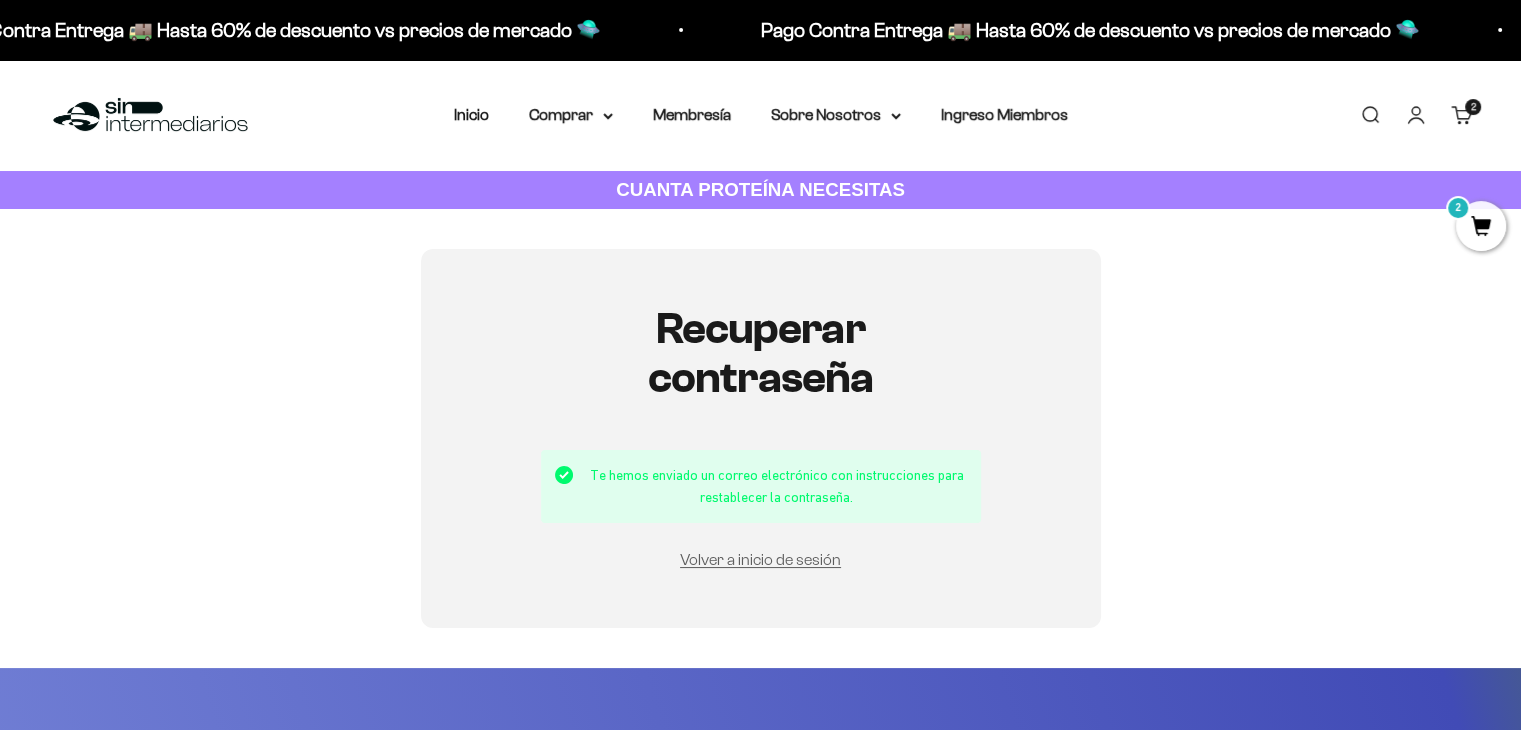 scroll, scrollTop: 32, scrollLeft: 0, axis: vertical 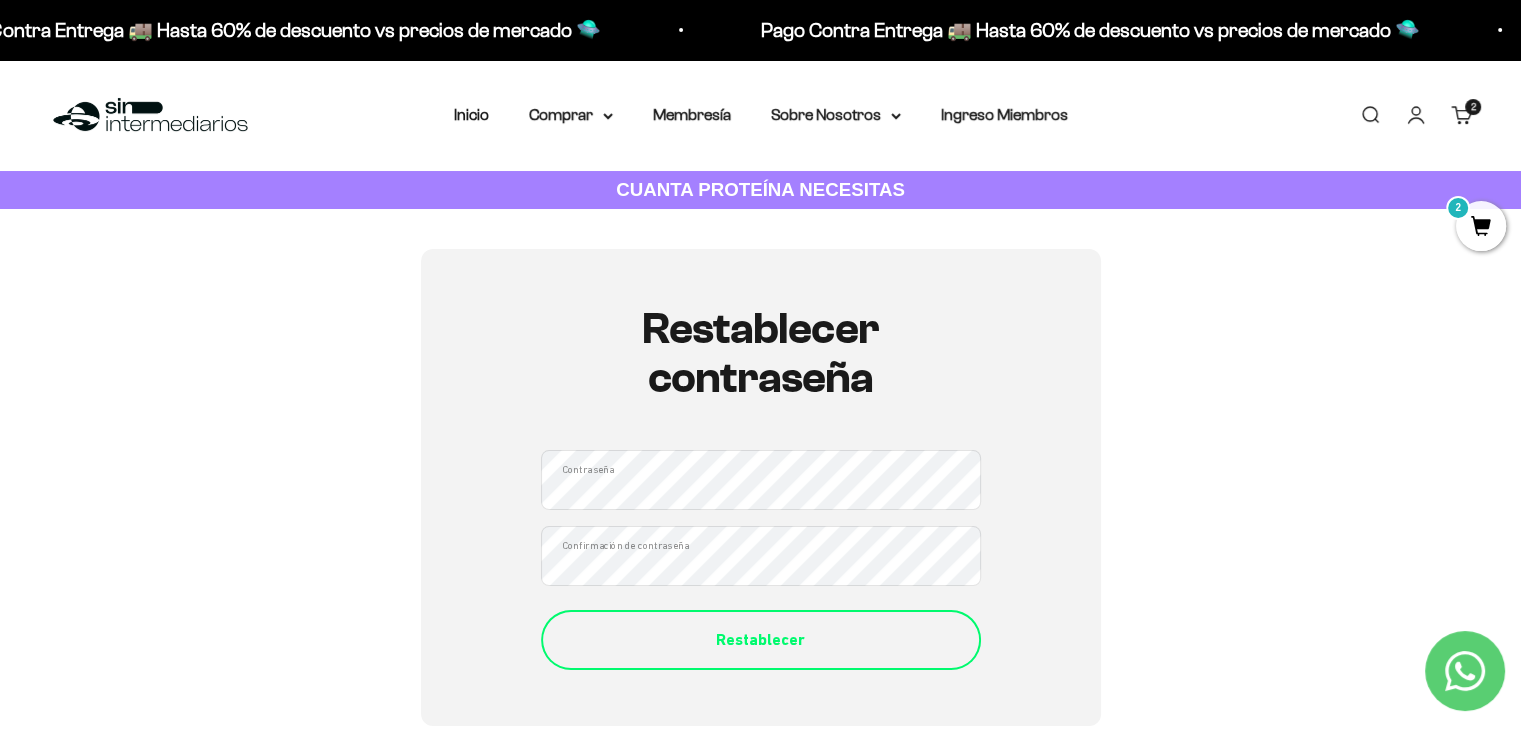 click on "Restablecer" at bounding box center (761, 640) 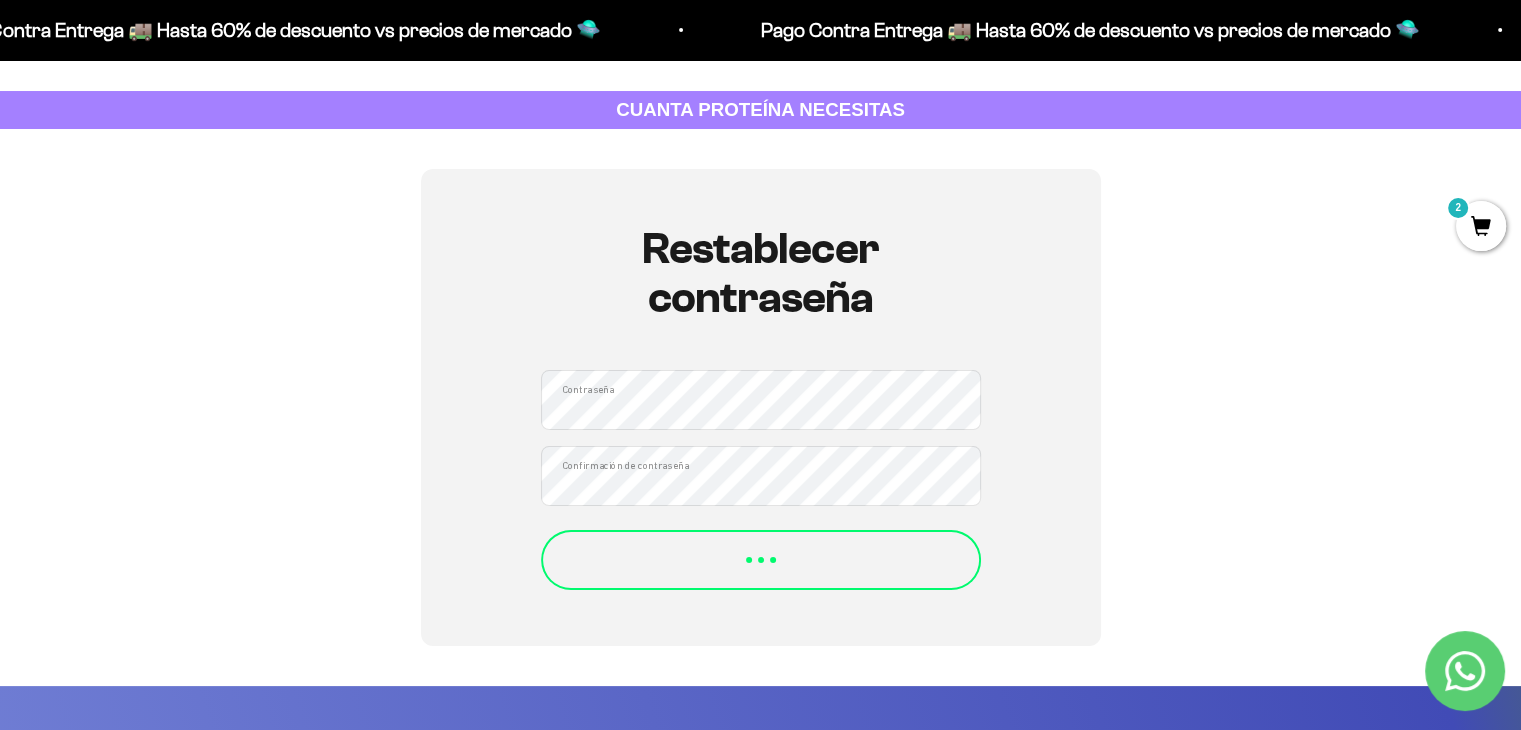 scroll, scrollTop: 80, scrollLeft: 0, axis: vertical 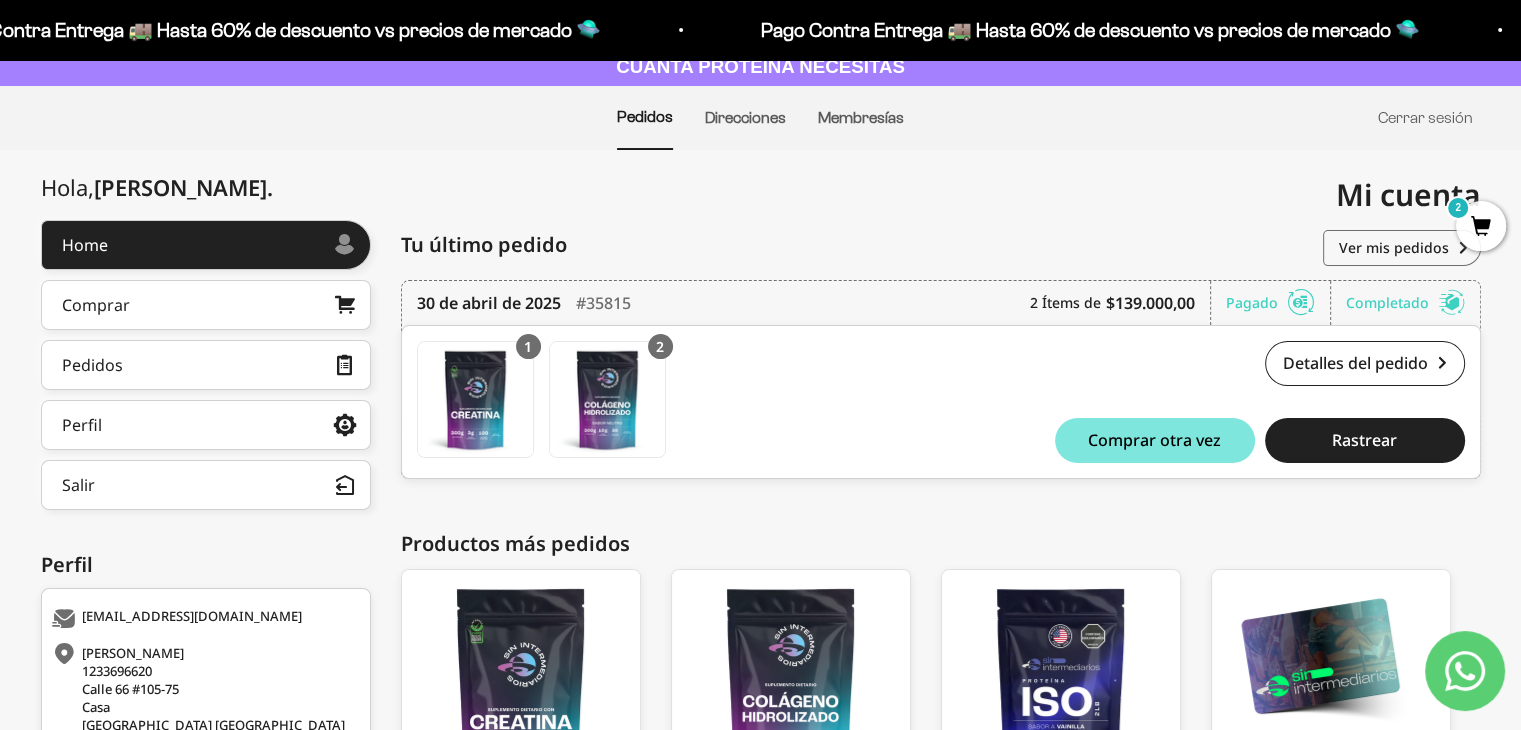 click on "2" at bounding box center (1481, 226) 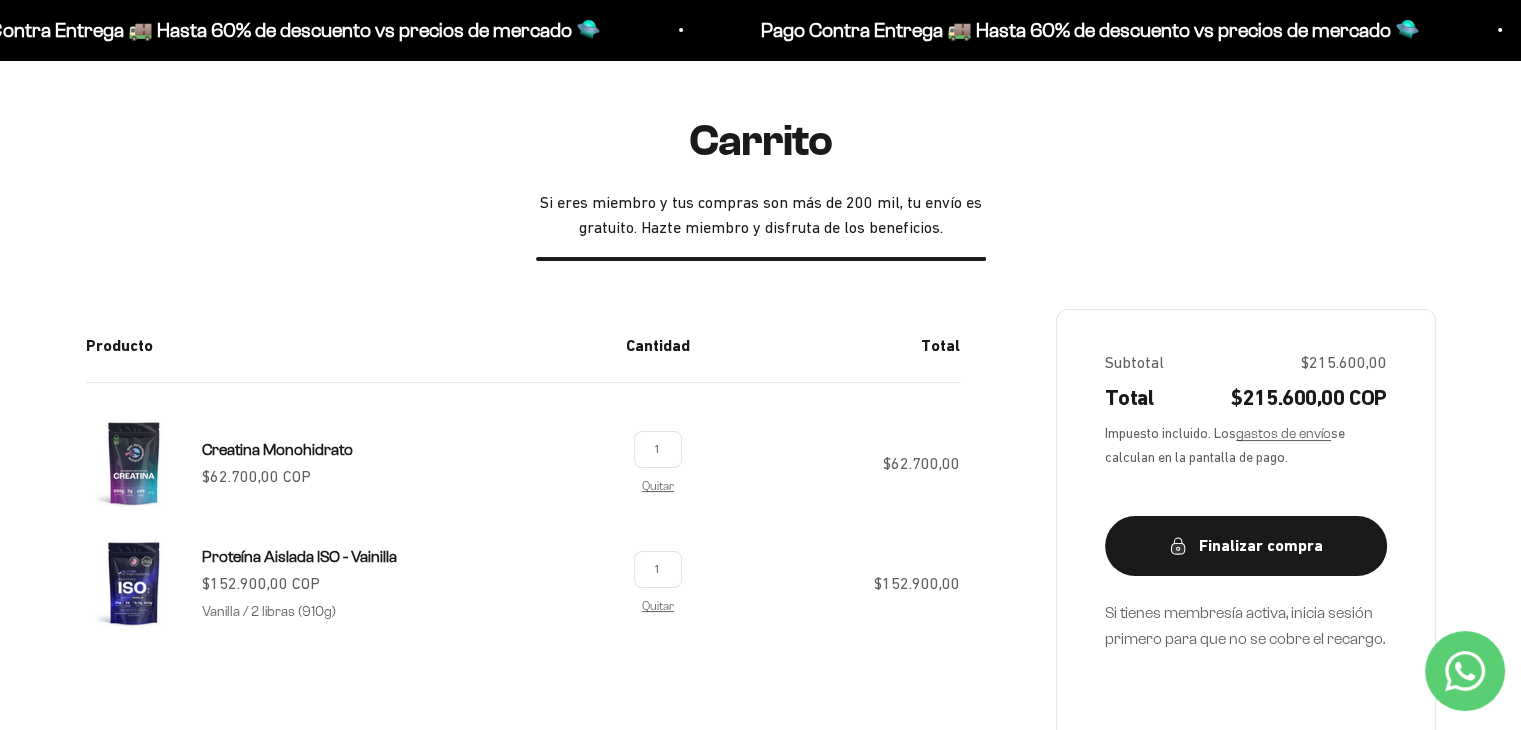 scroll, scrollTop: 156, scrollLeft: 0, axis: vertical 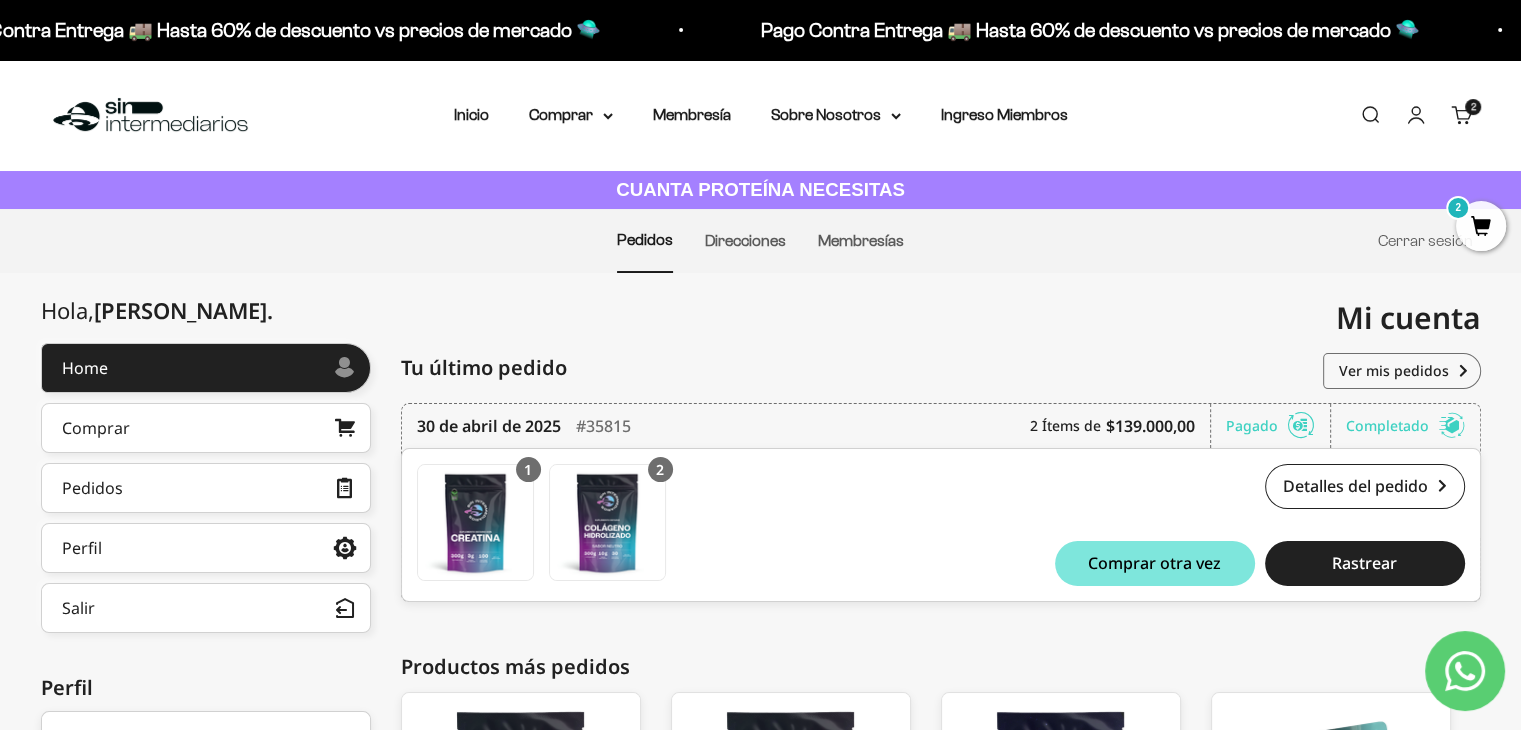 click on "2" at bounding box center (1481, 226) 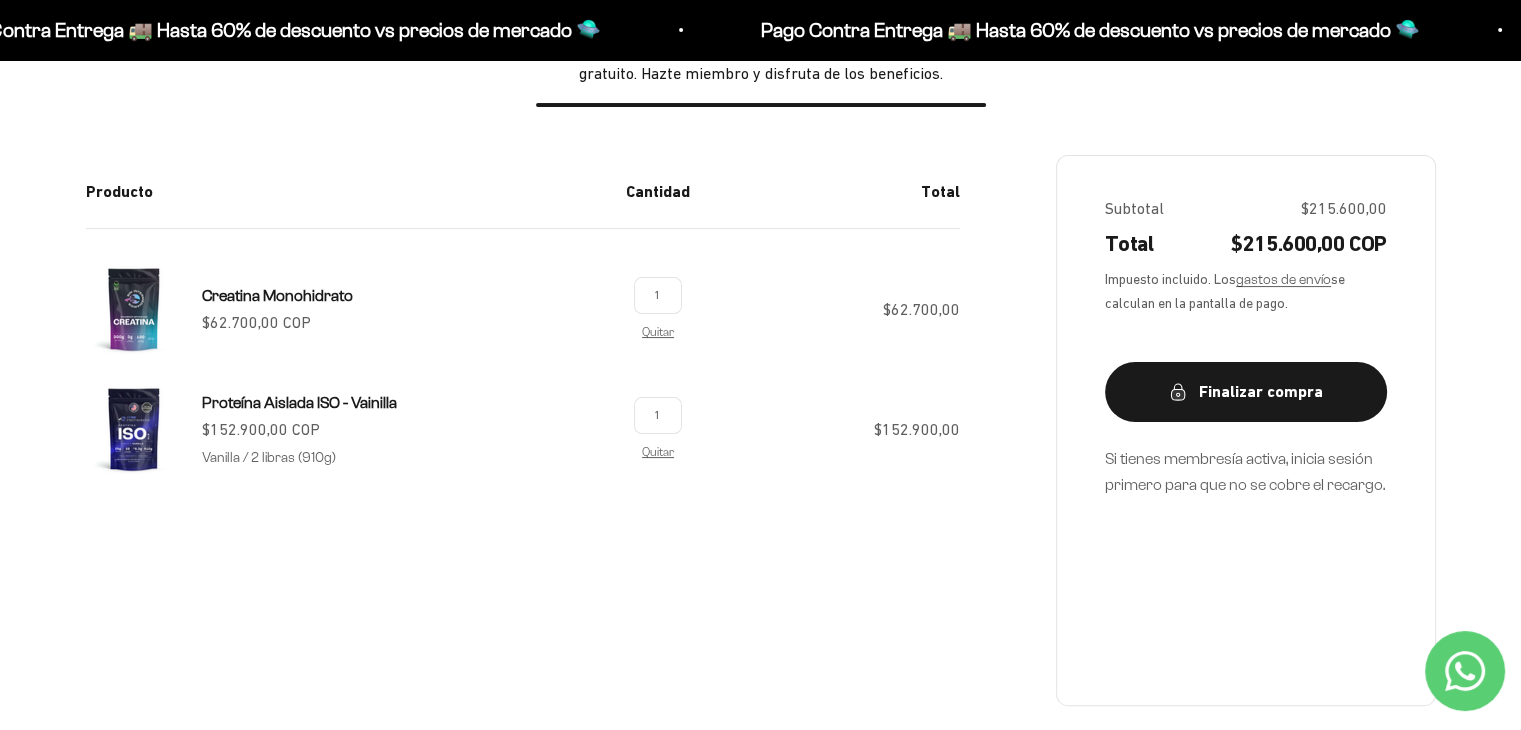 scroll, scrollTop: 308, scrollLeft: 0, axis: vertical 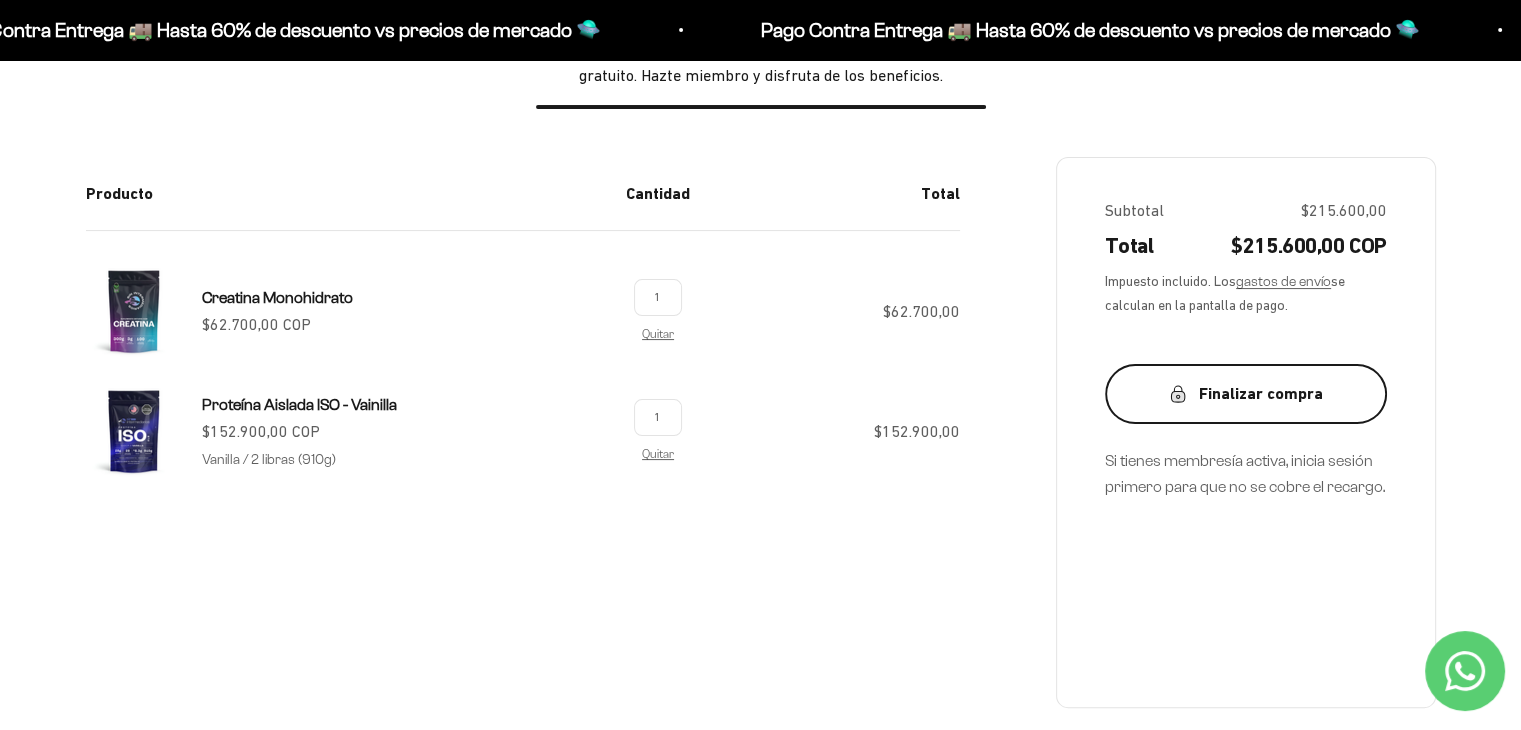 click on "Finalizar compra" at bounding box center [1246, 394] 